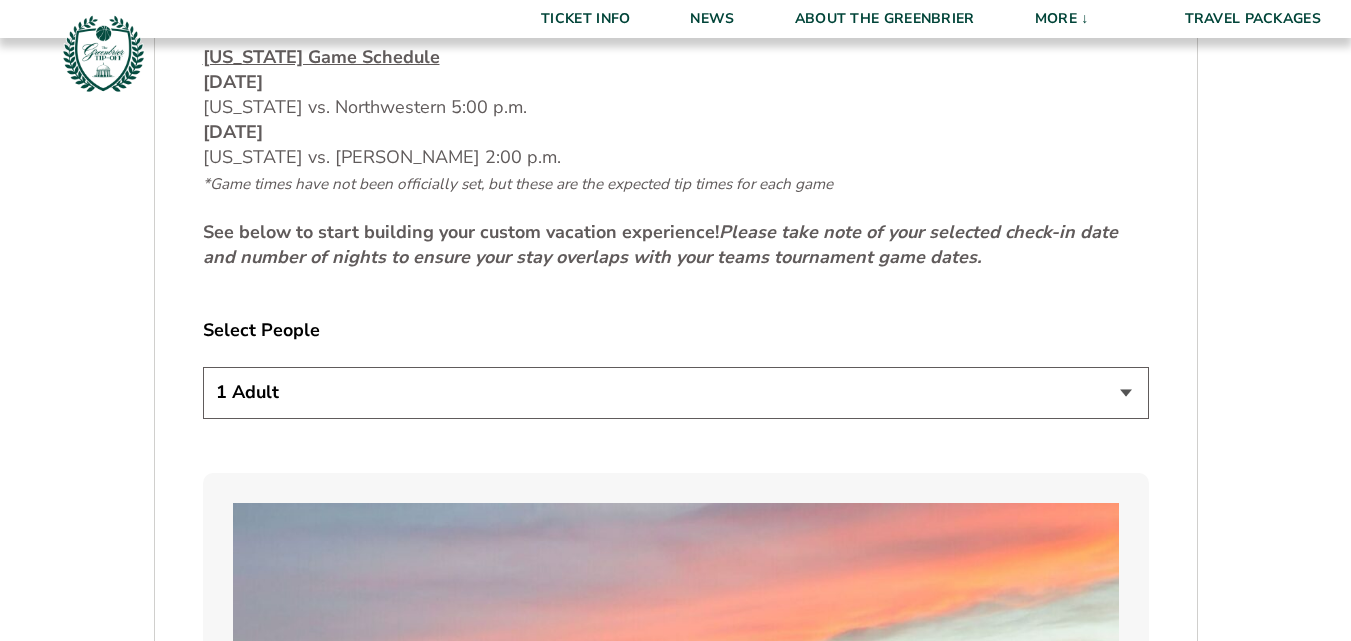 scroll, scrollTop: 1000, scrollLeft: 0, axis: vertical 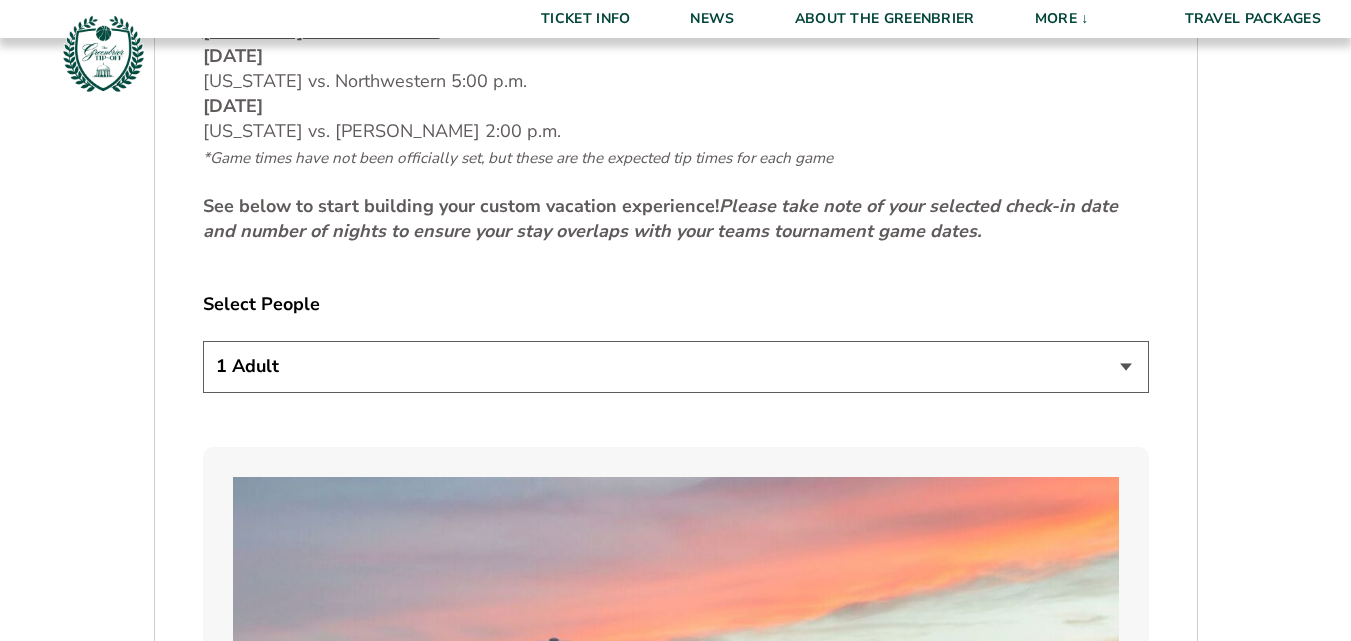 click on "1 Adult
2 Adults
3 Adults
4 Adults
2 Adults + 1 Child
2 Adults + 2 Children
2 Adults + 3 Children" at bounding box center (676, 366) 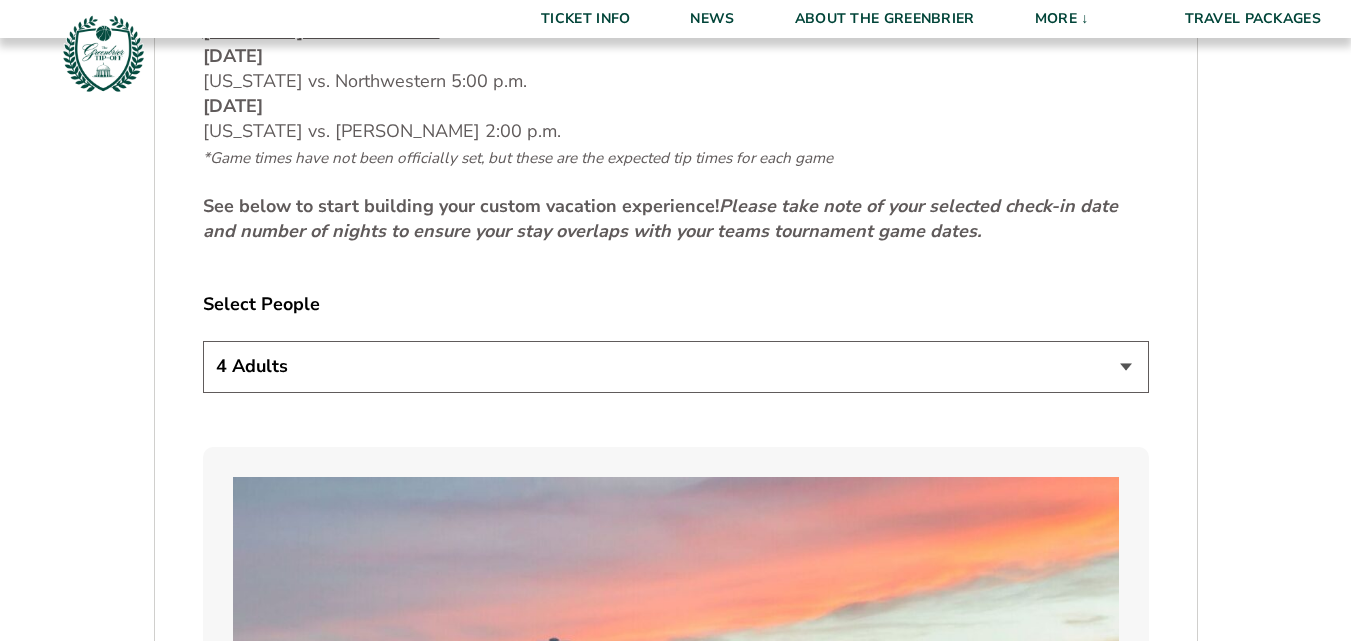 click on "1 Adult
2 Adults
3 Adults
4 Adults
2 Adults + 1 Child
2 Adults + 2 Children
2 Adults + 3 Children" at bounding box center [676, 366] 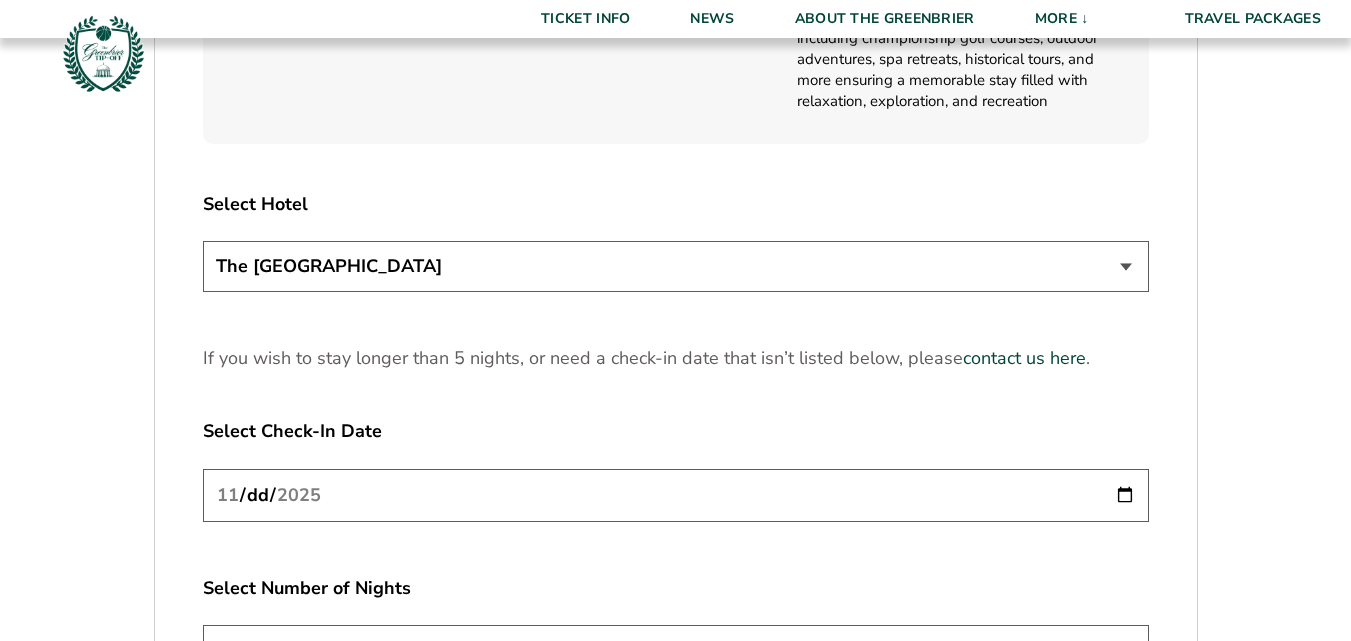 scroll, scrollTop: 2500, scrollLeft: 0, axis: vertical 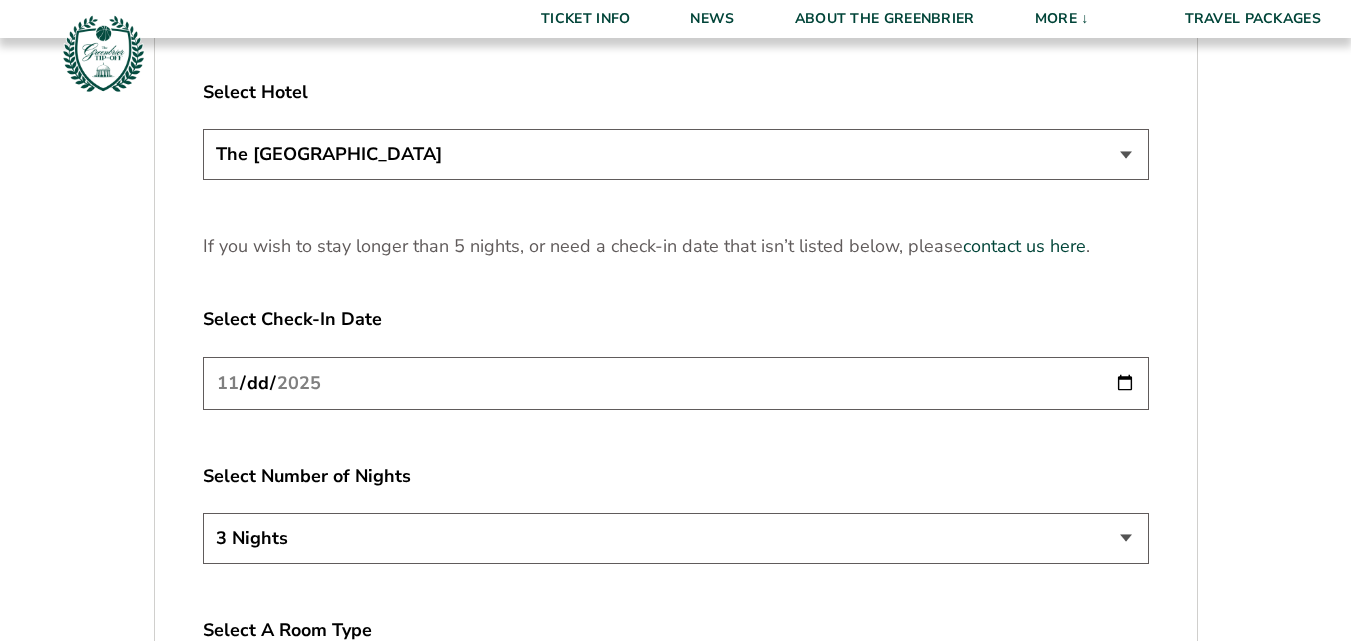 click on "[DATE]" at bounding box center [676, 383] 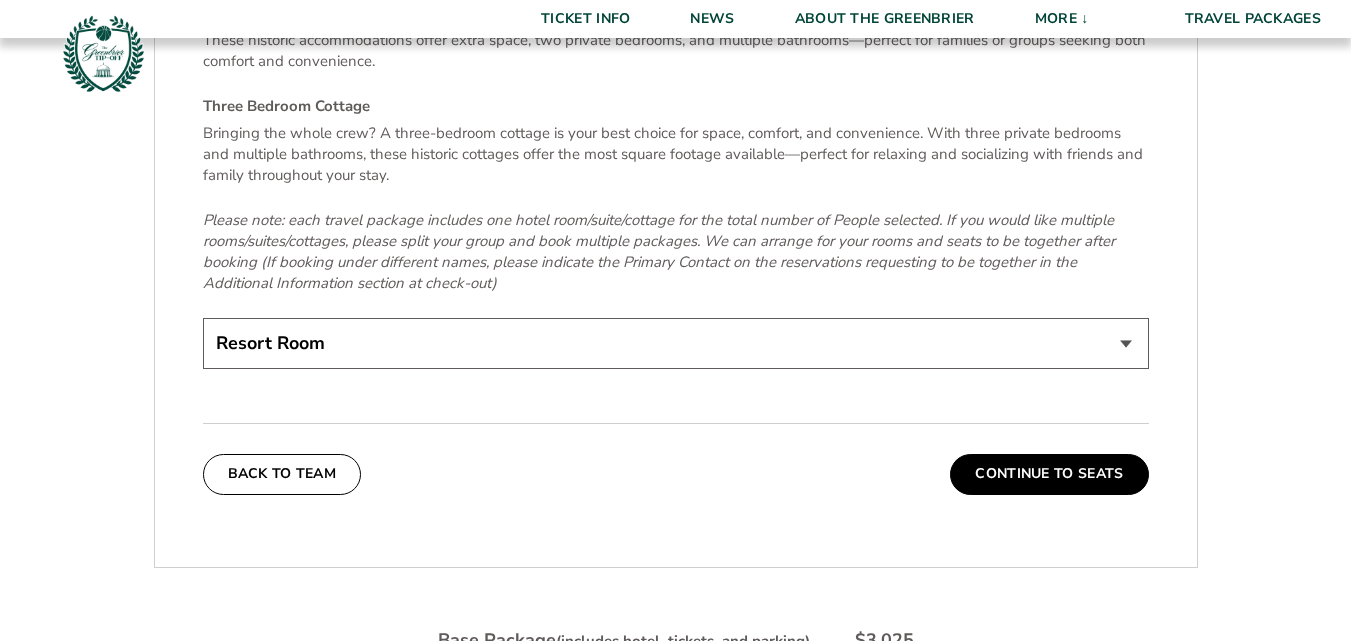 scroll, scrollTop: 3600, scrollLeft: 0, axis: vertical 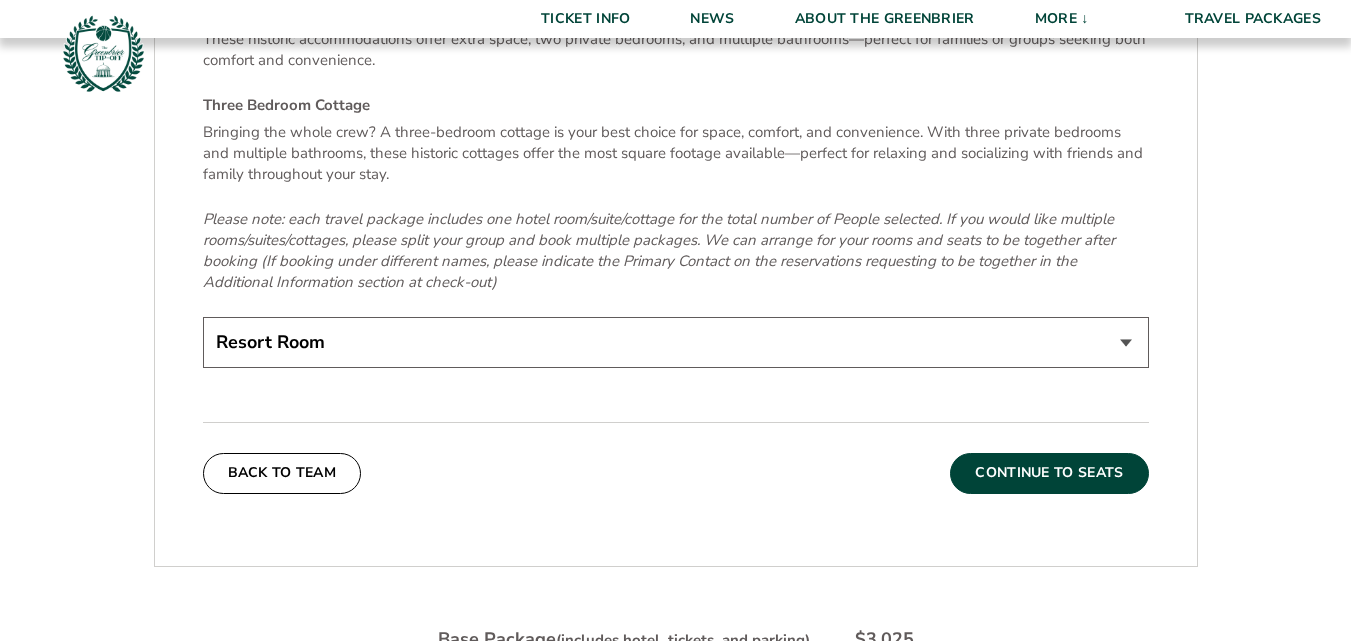click on "Continue To Seats" at bounding box center (1049, 473) 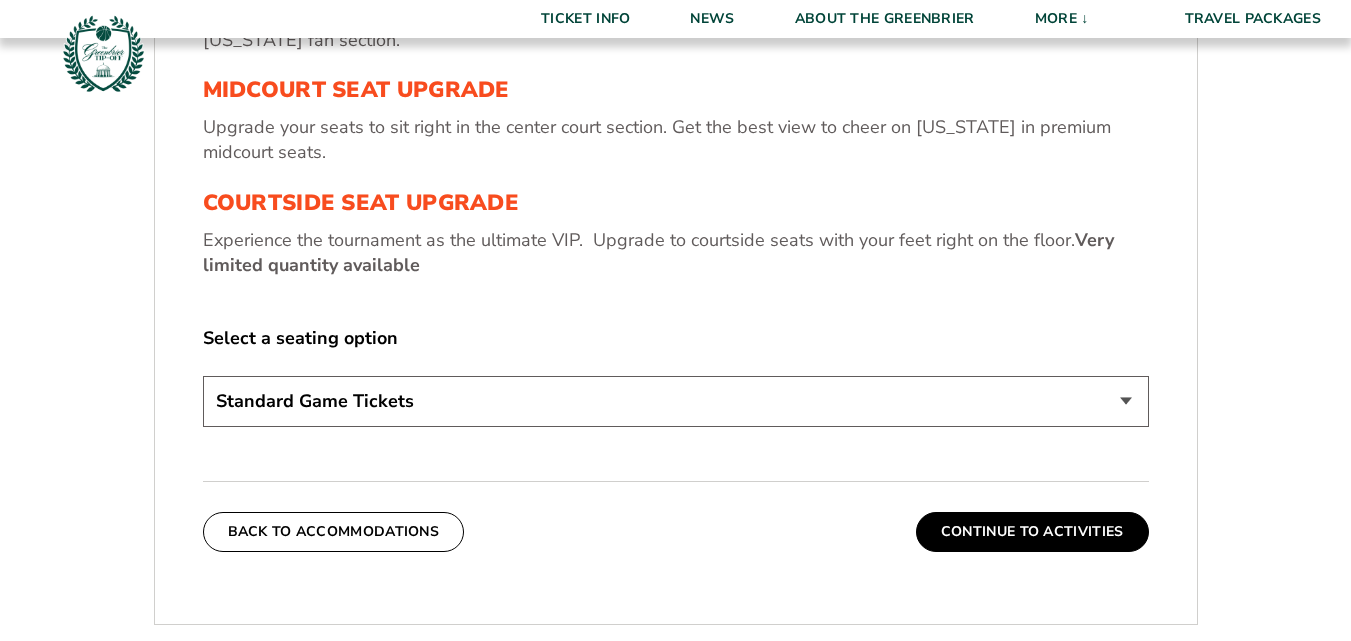 scroll, scrollTop: 802, scrollLeft: 0, axis: vertical 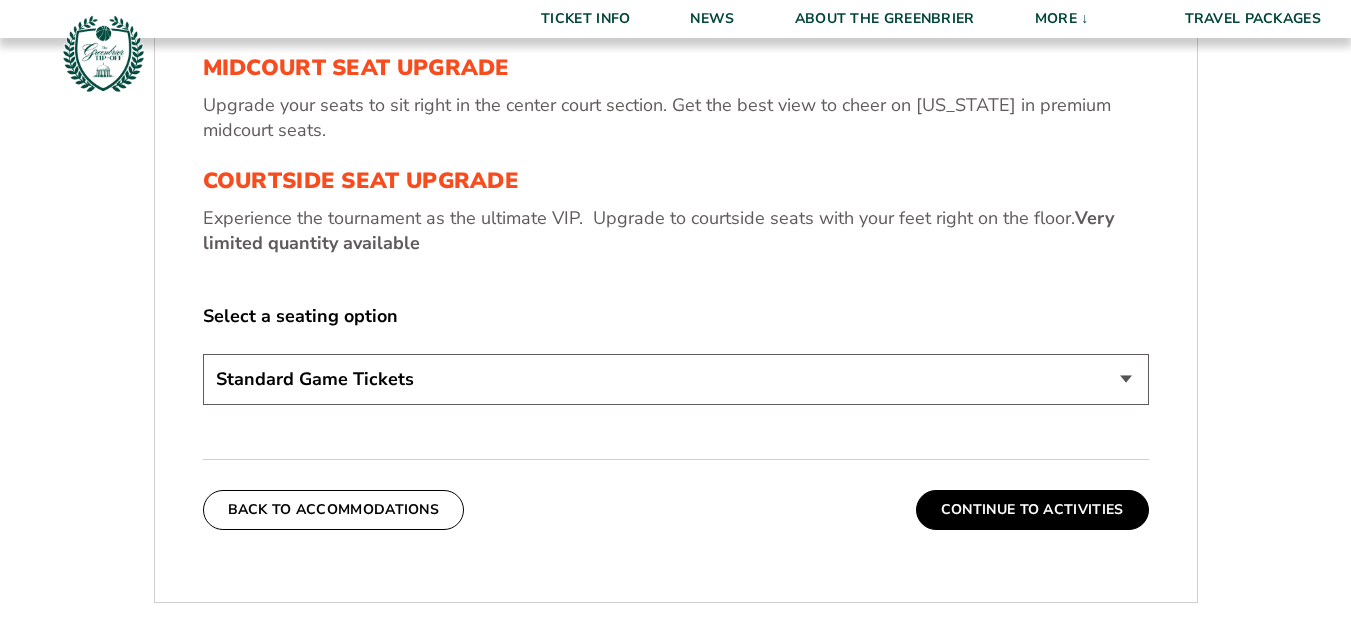 click on "Standard Game Tickets
Midcourt Seat Upgrade (+$130 per person)
Courtside Seat Upgrade (+$590 per person)" at bounding box center [676, 379] 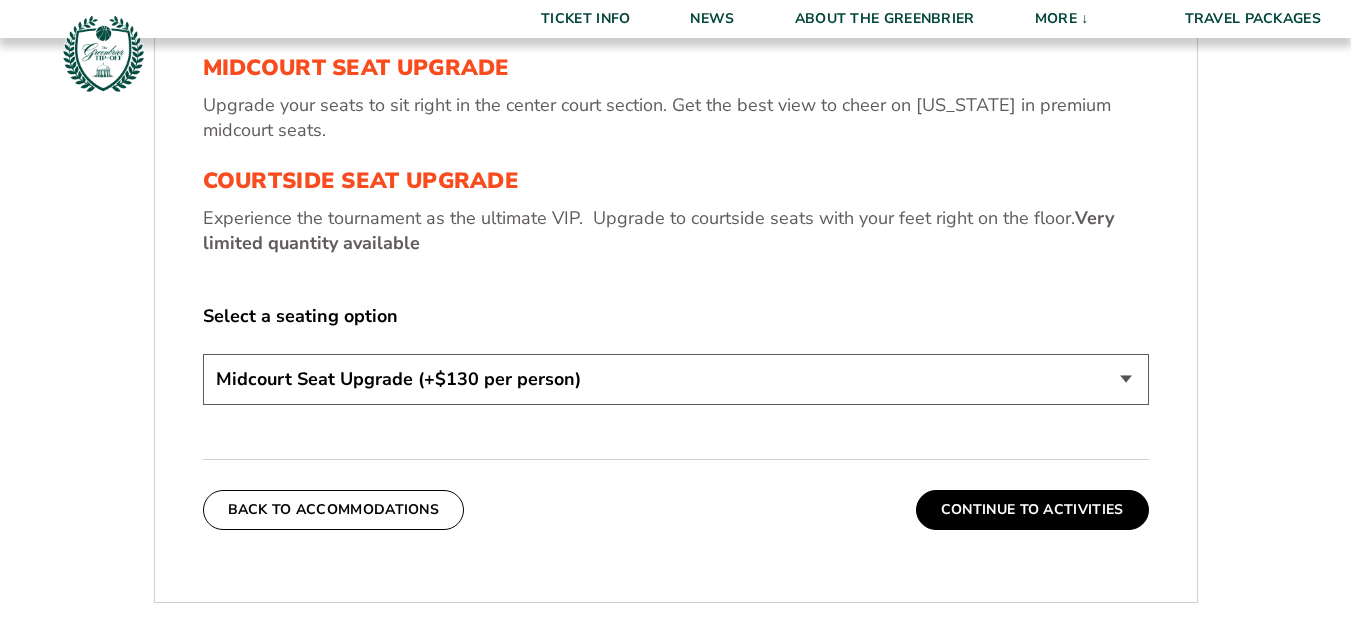 click on "Standard Game Tickets
Midcourt Seat Upgrade (+$130 per person)
Courtside Seat Upgrade (+$590 per person)" at bounding box center (676, 379) 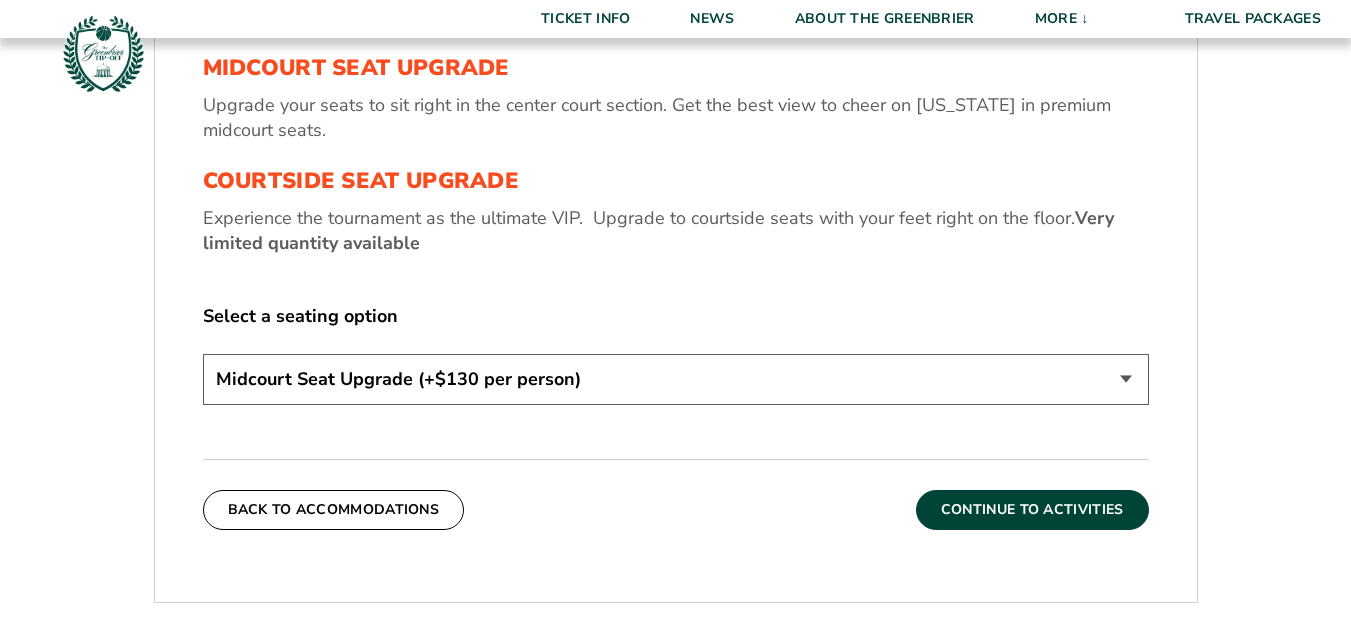 click on "Continue To Activities" at bounding box center [1032, 510] 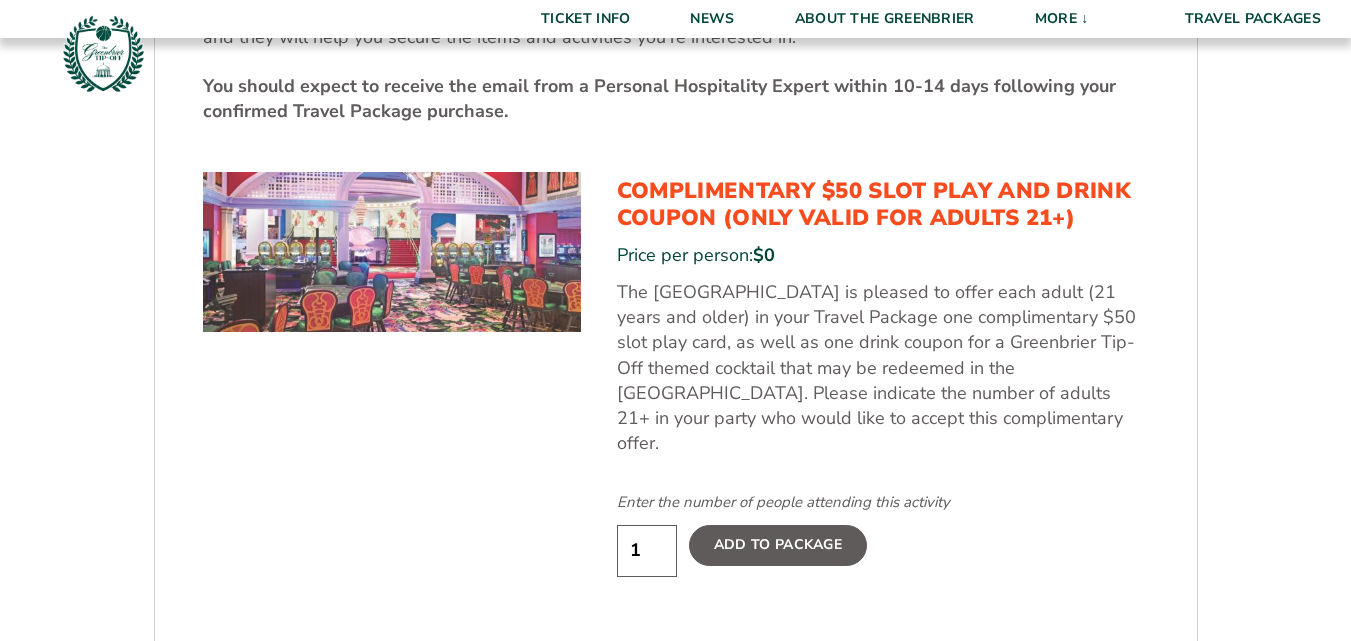 scroll, scrollTop: 1002, scrollLeft: 0, axis: vertical 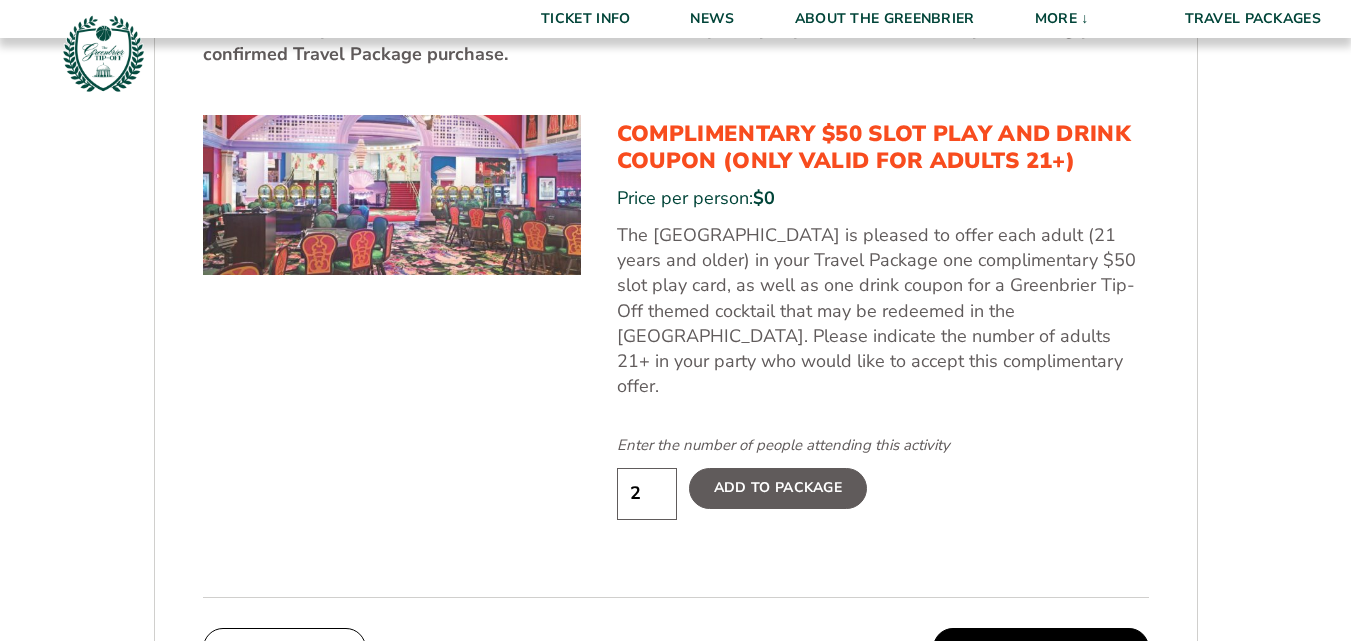 click on "2" at bounding box center [647, 493] 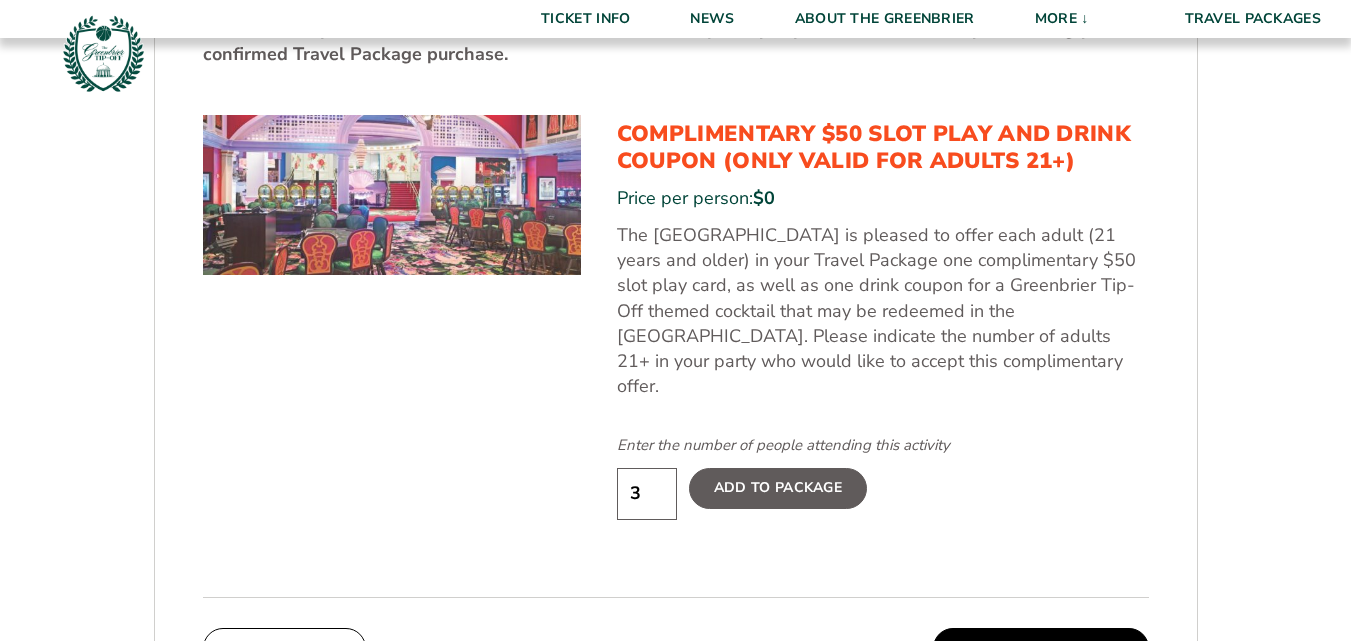 click on "3" at bounding box center (647, 493) 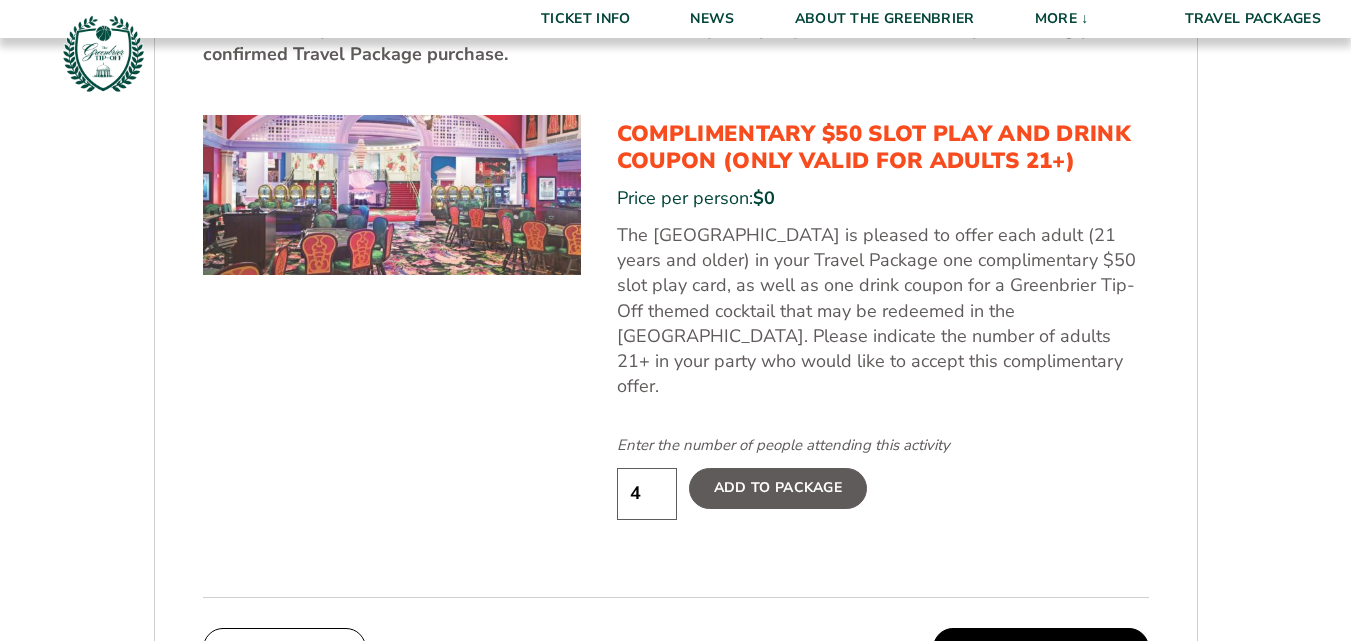 type on "4" 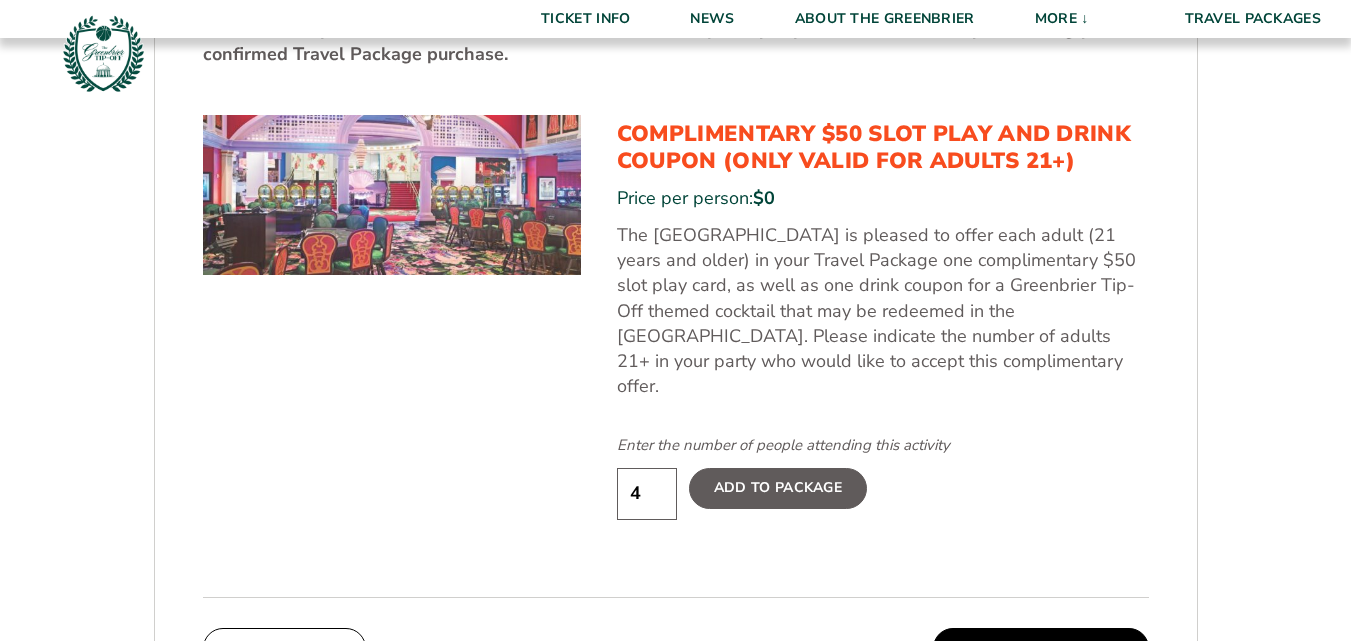 click on "Add To Package" at bounding box center [778, 488] 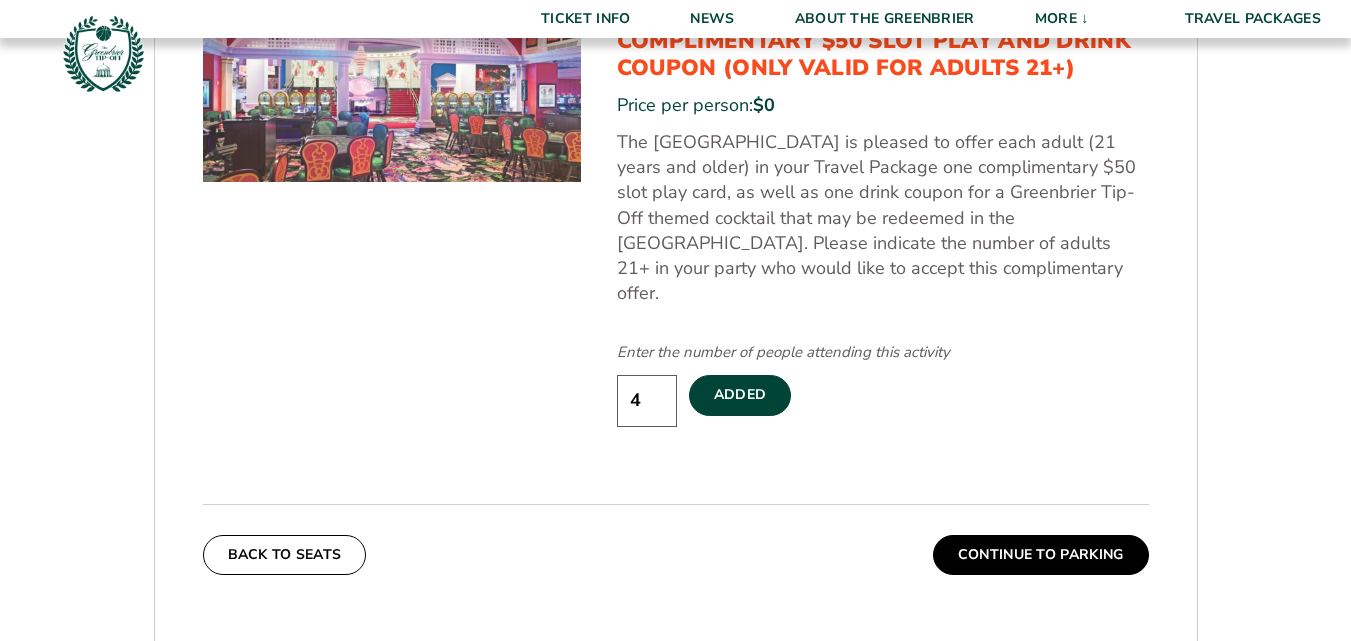 scroll, scrollTop: 1102, scrollLeft: 0, axis: vertical 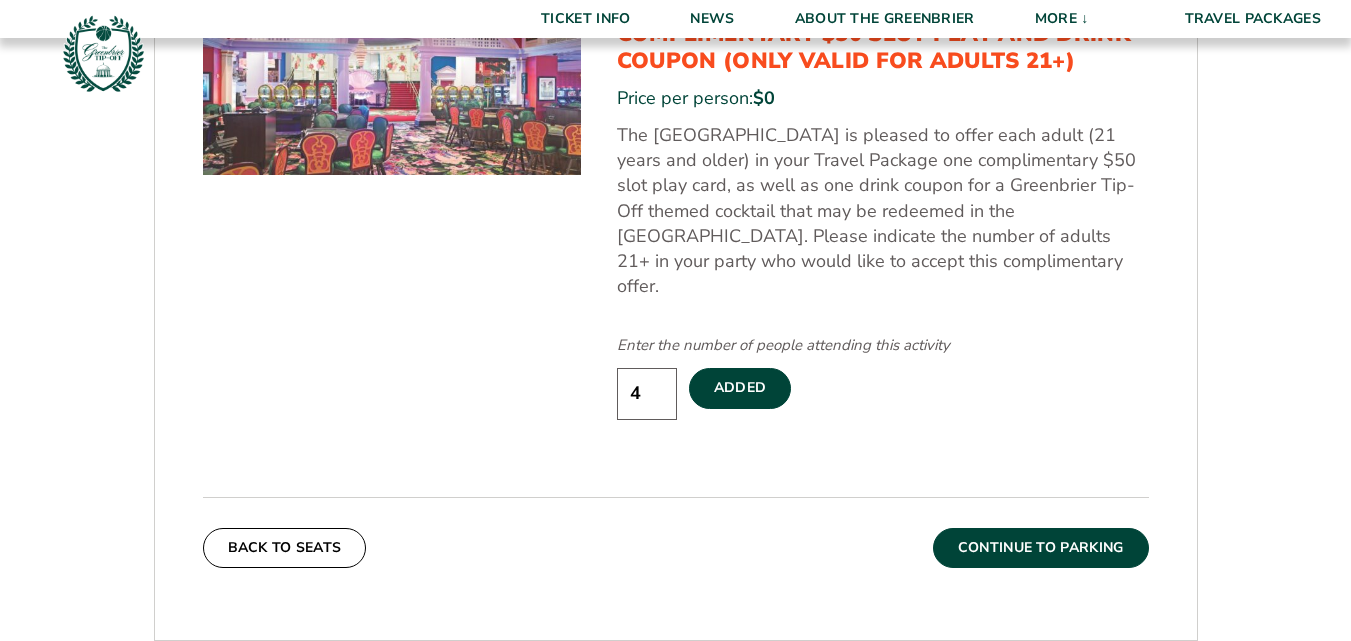 click on "Continue To Parking" at bounding box center [1041, 548] 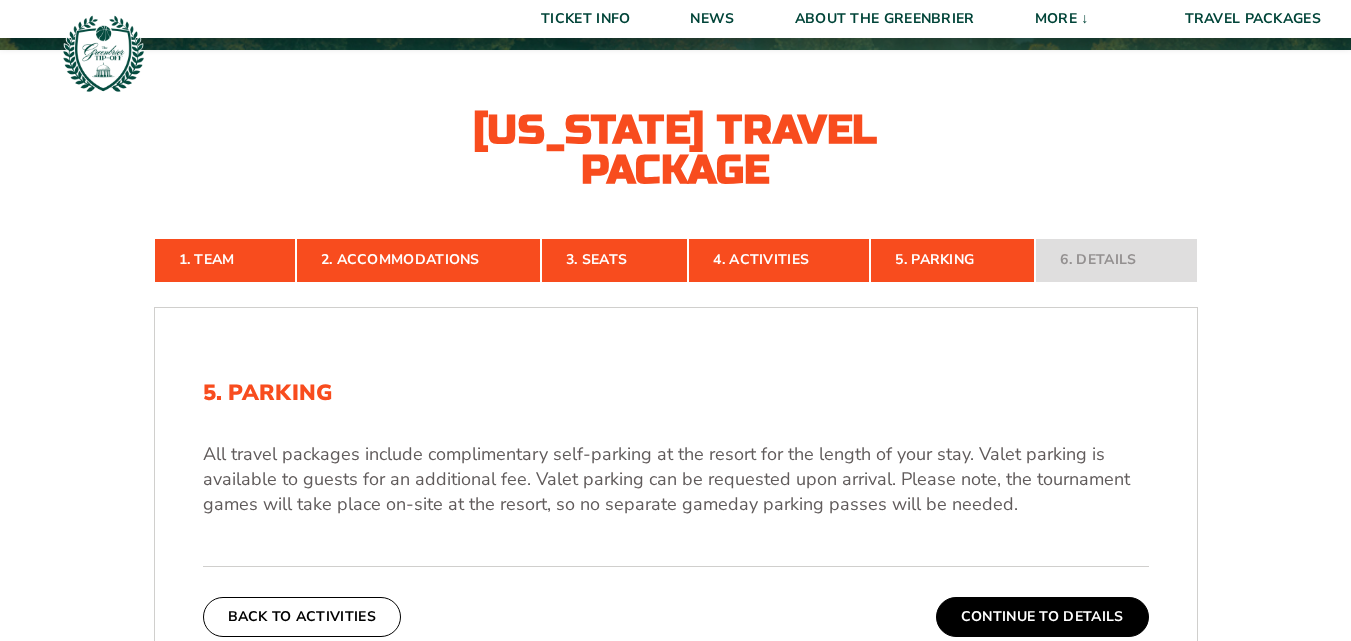 scroll, scrollTop: 402, scrollLeft: 0, axis: vertical 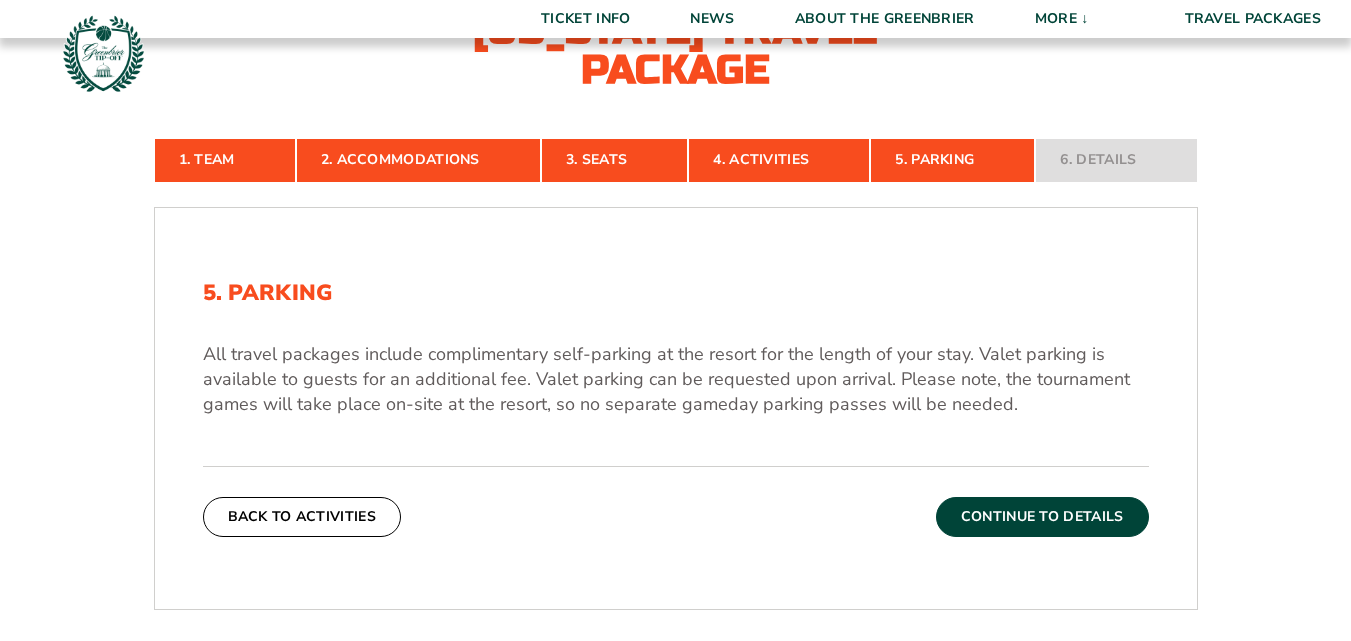 click on "Continue To Details" at bounding box center [1042, 517] 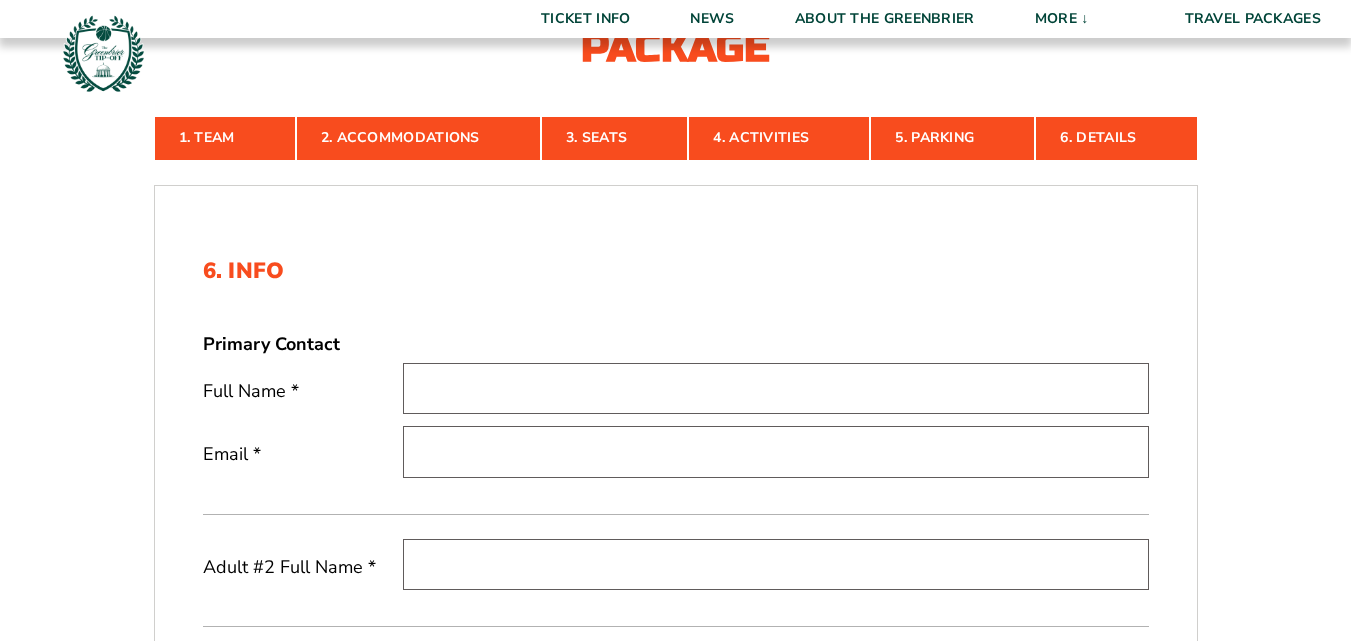 scroll, scrollTop: 502, scrollLeft: 0, axis: vertical 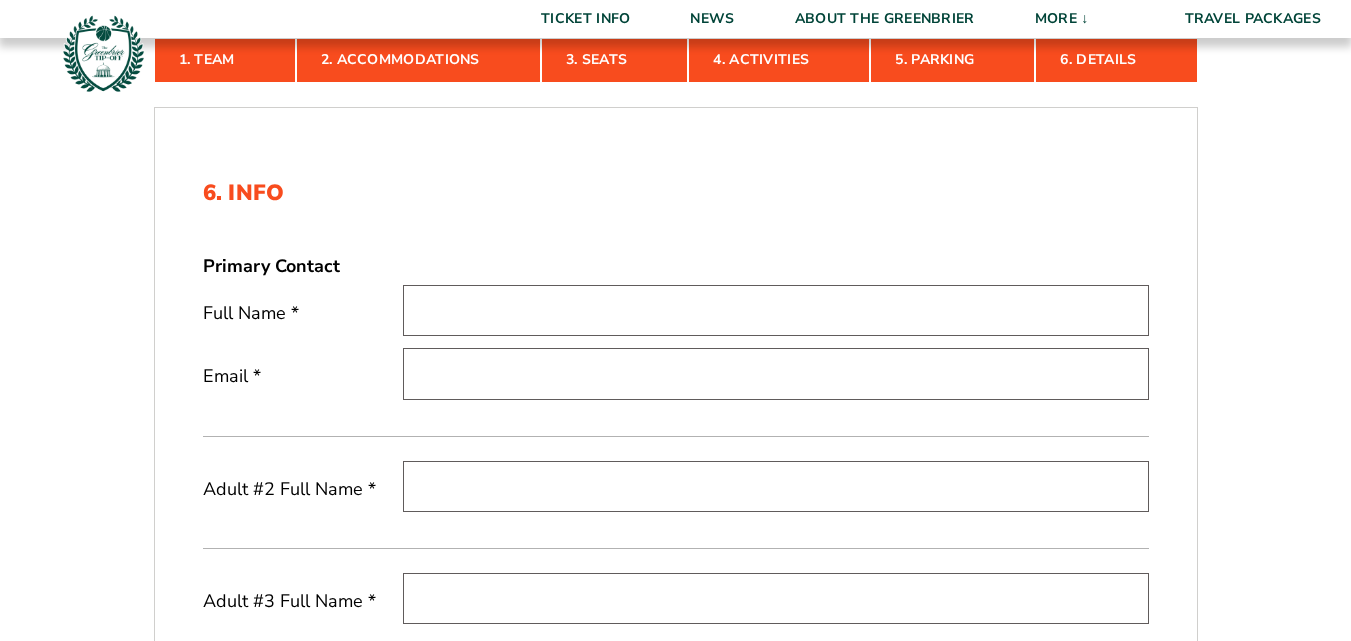 click at bounding box center (776, 310) 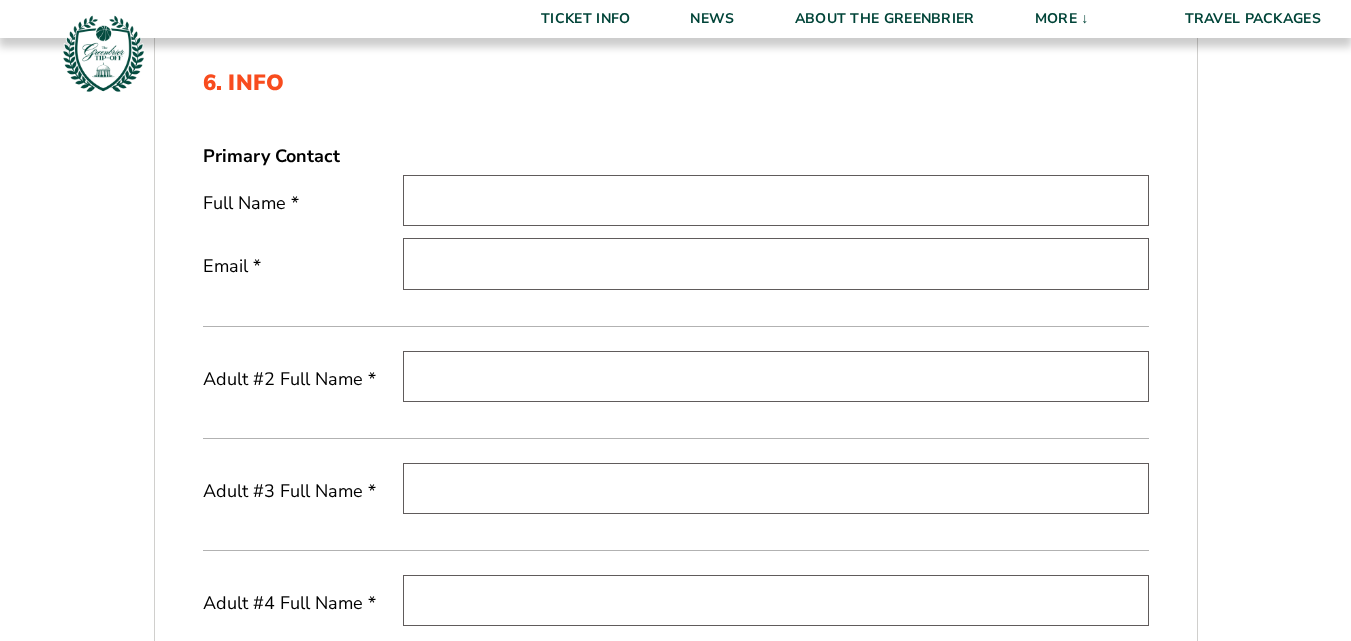 scroll, scrollTop: 602, scrollLeft: 0, axis: vertical 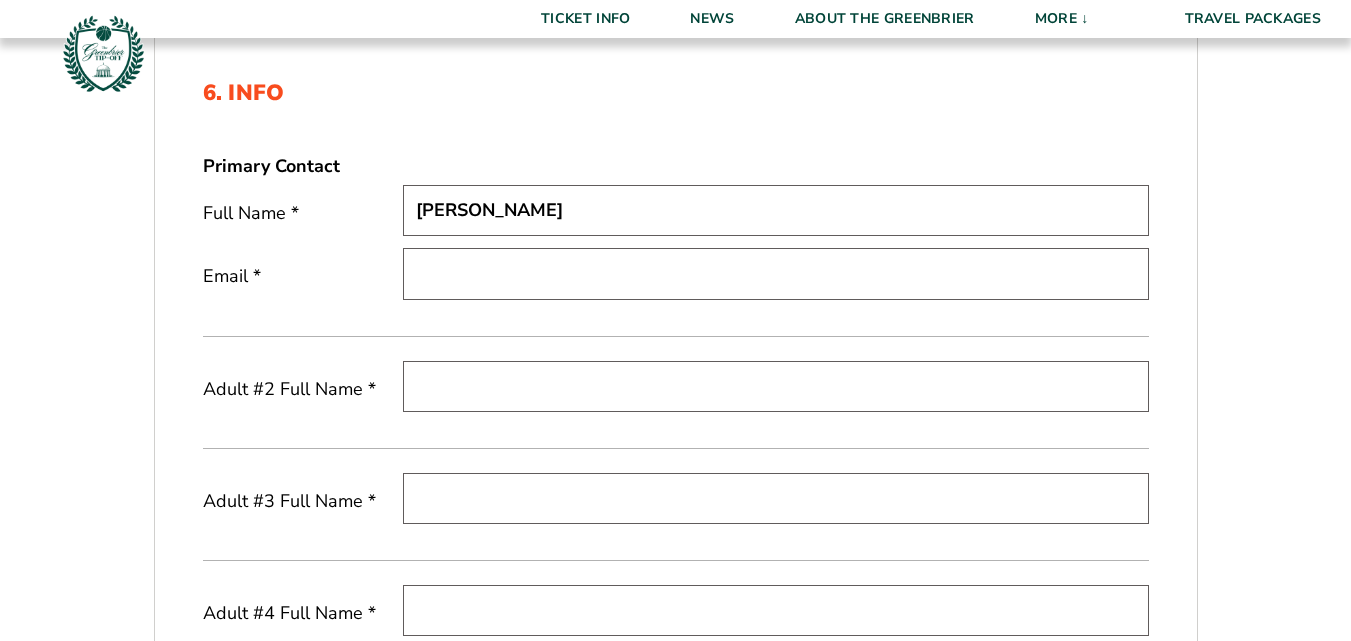 type on "[PERSON_NAME]" 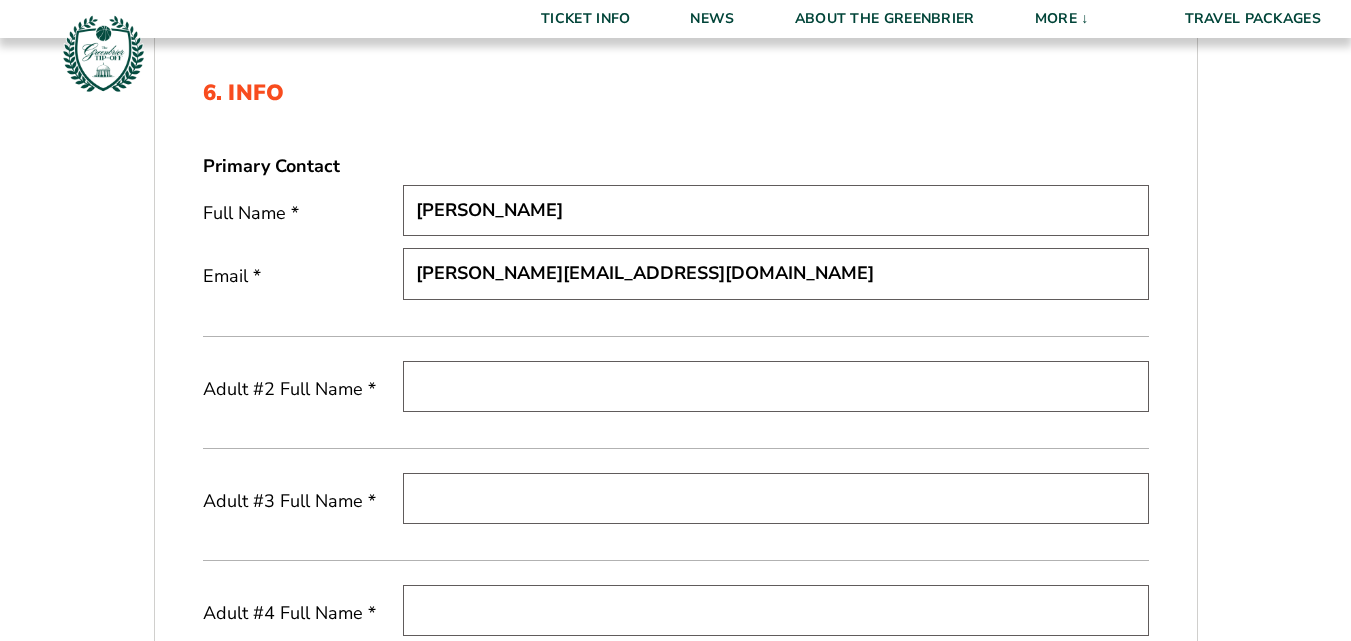 type on "[PERSON_NAME][EMAIL_ADDRESS][DOMAIN_NAME]" 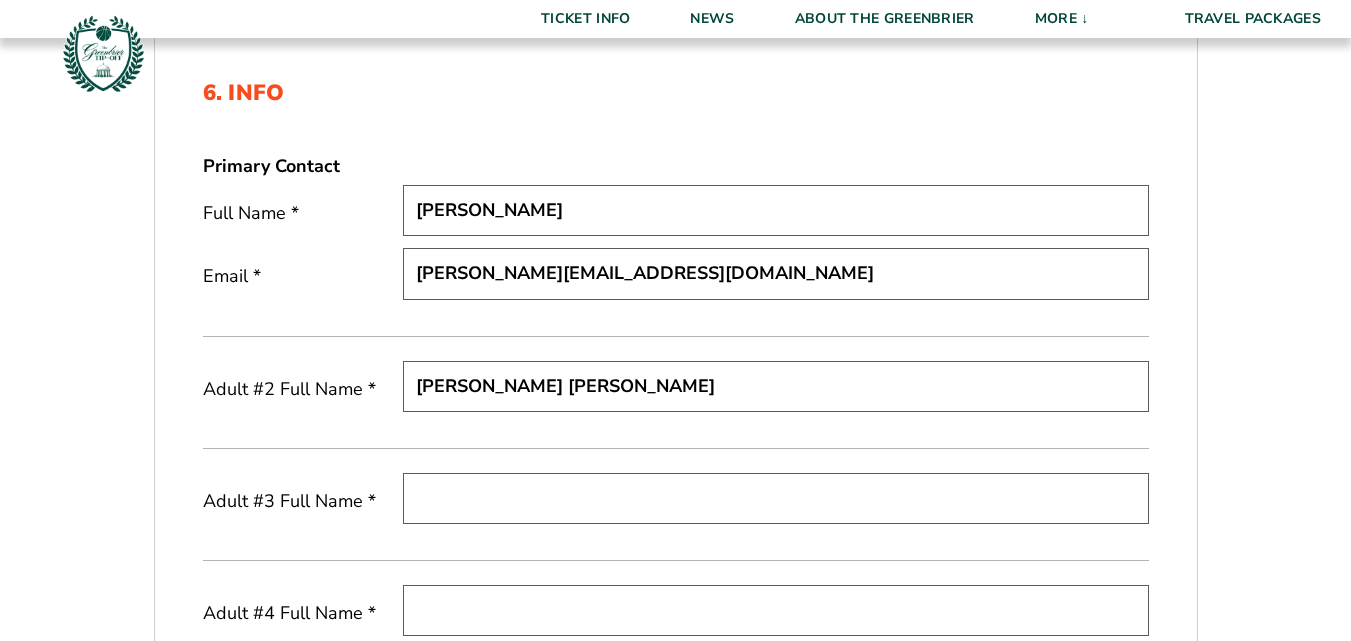 type on "[PERSON_NAME] [PERSON_NAME]" 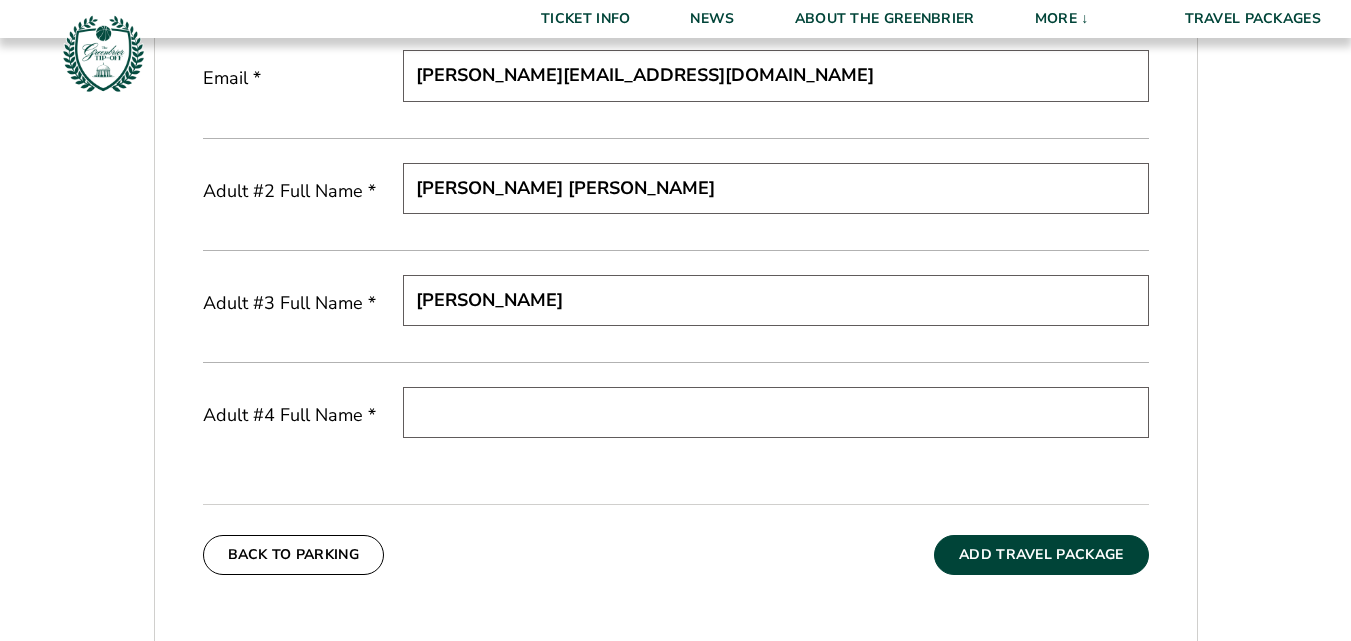 scroll, scrollTop: 802, scrollLeft: 0, axis: vertical 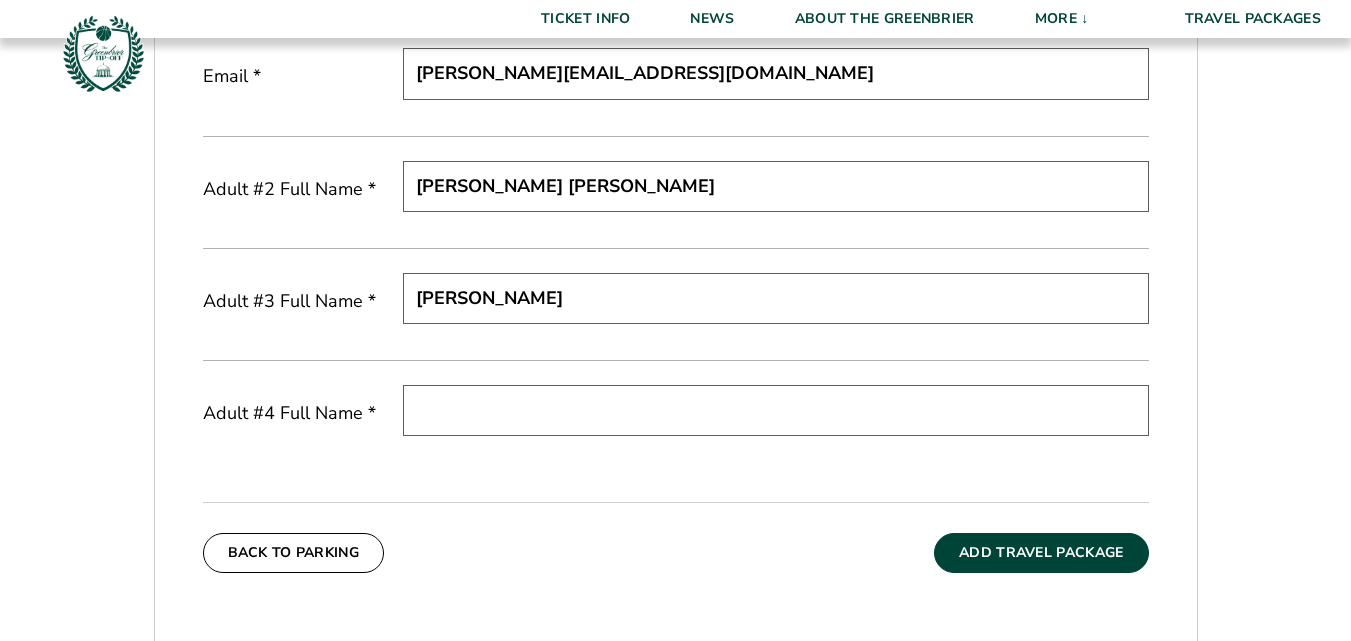 type on "[PERSON_NAME]" 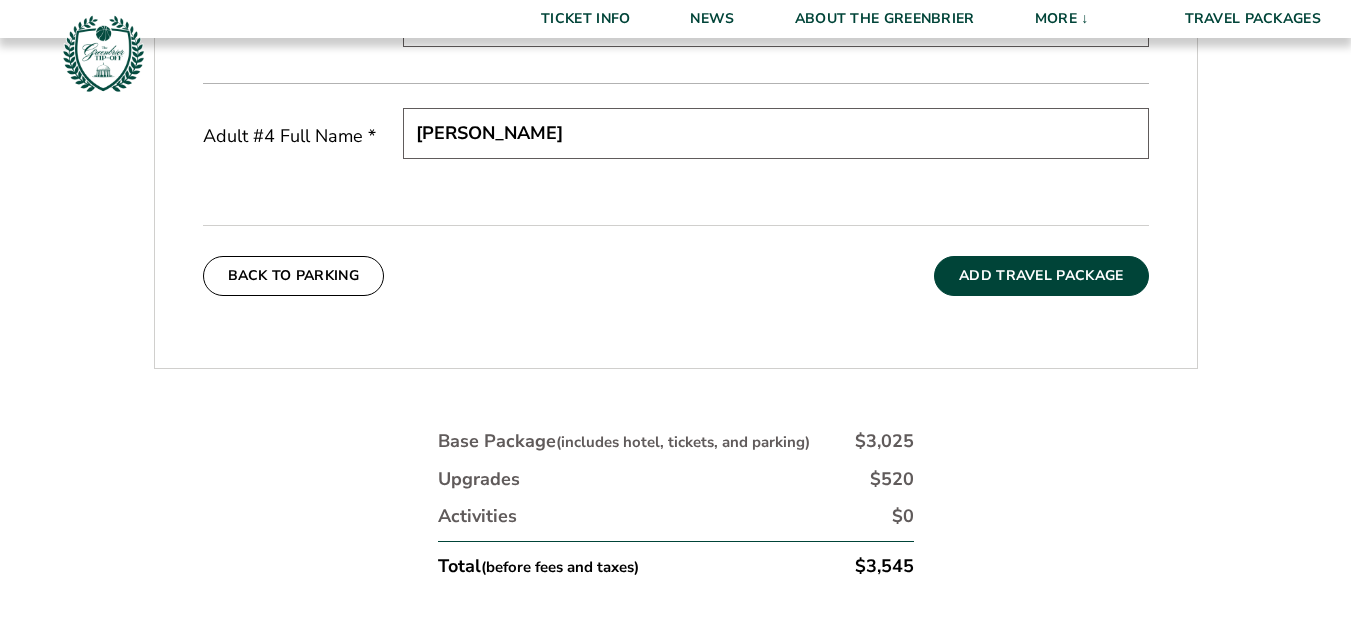 scroll, scrollTop: 1102, scrollLeft: 0, axis: vertical 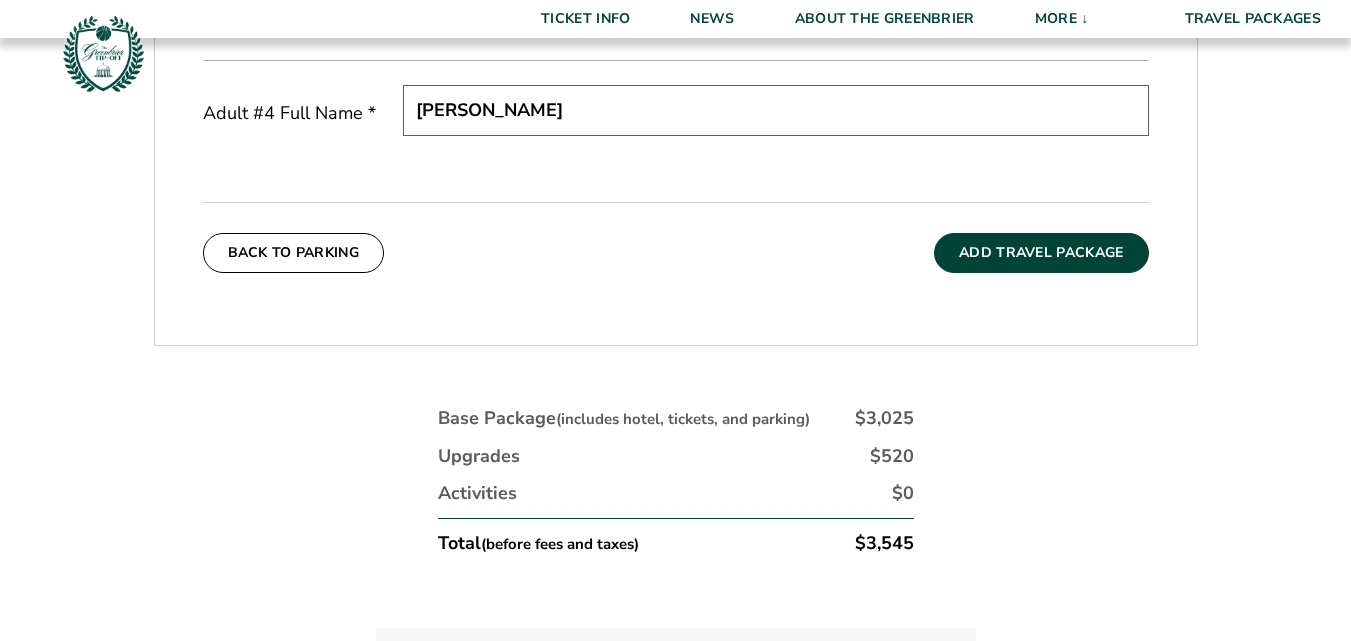 type on "[PERSON_NAME]" 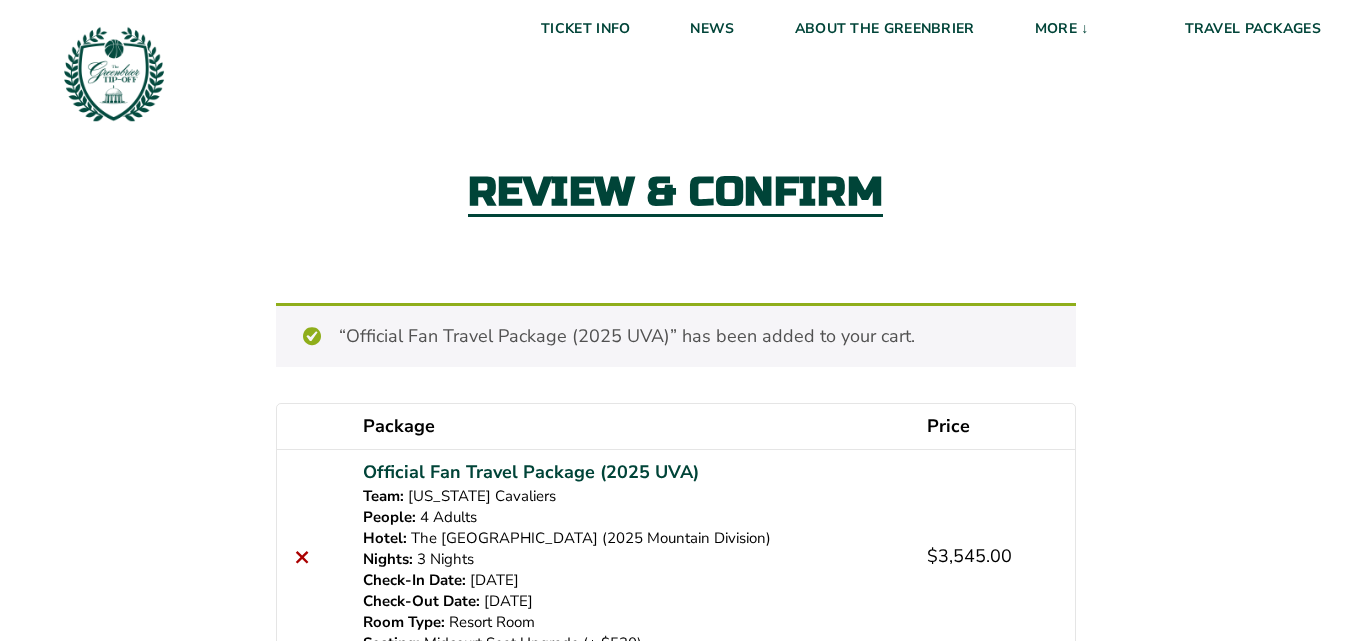 scroll, scrollTop: 0, scrollLeft: 0, axis: both 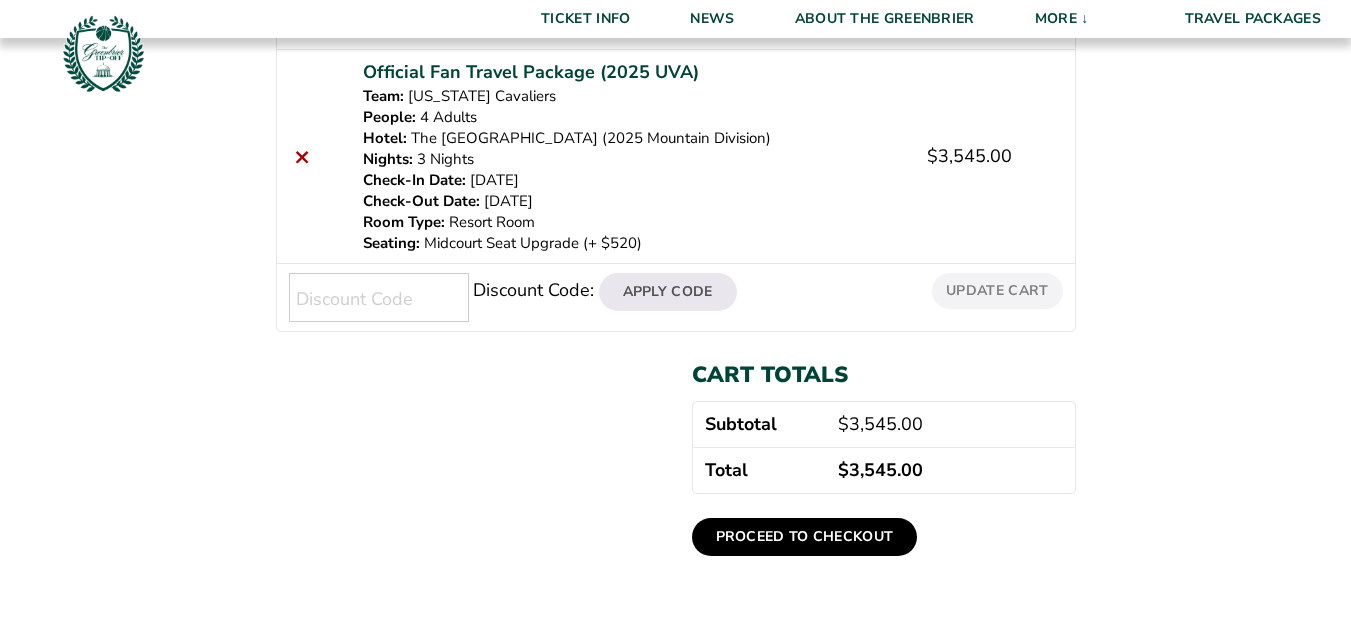 click on "Proceed to checkout" at bounding box center (805, 537) 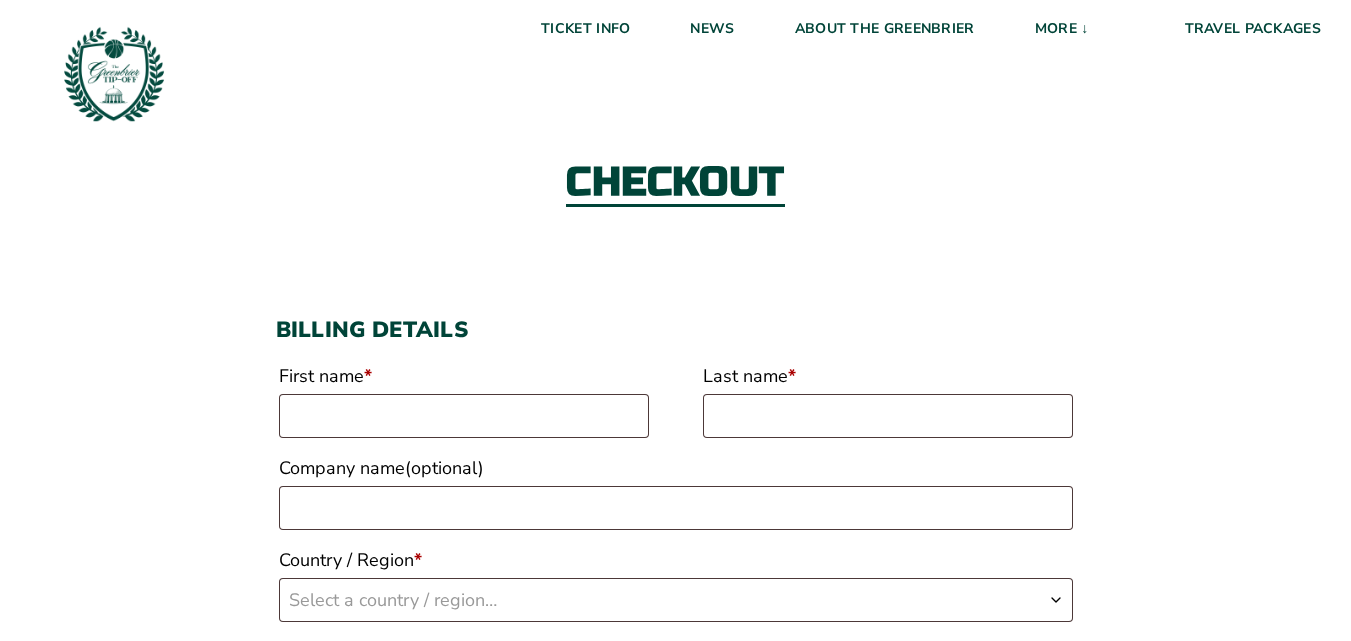 scroll, scrollTop: 0, scrollLeft: 0, axis: both 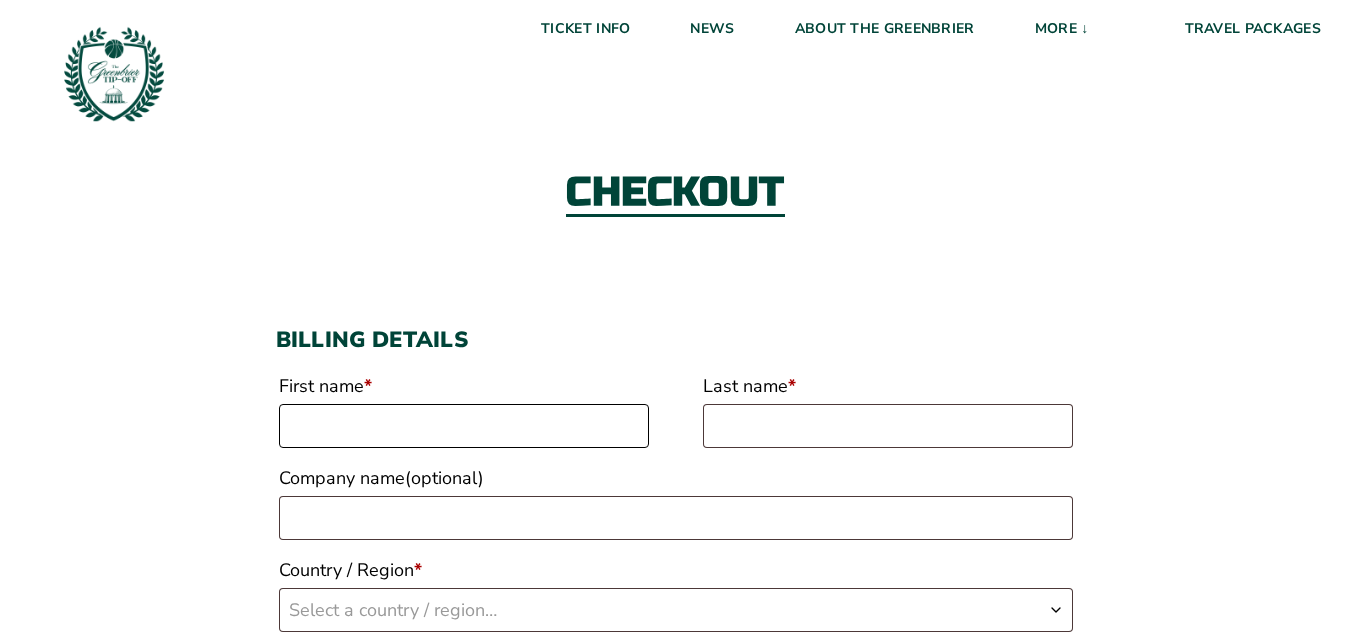 click on "First name  *" at bounding box center [464, 426] 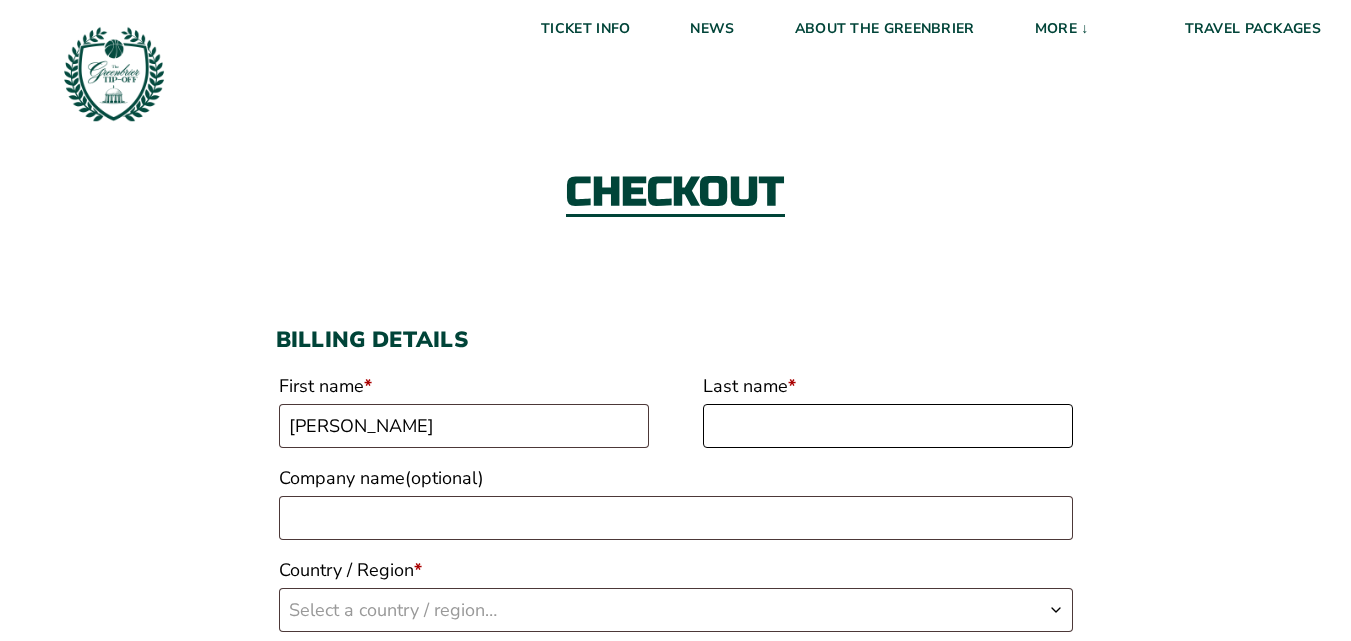 type on "chiles" 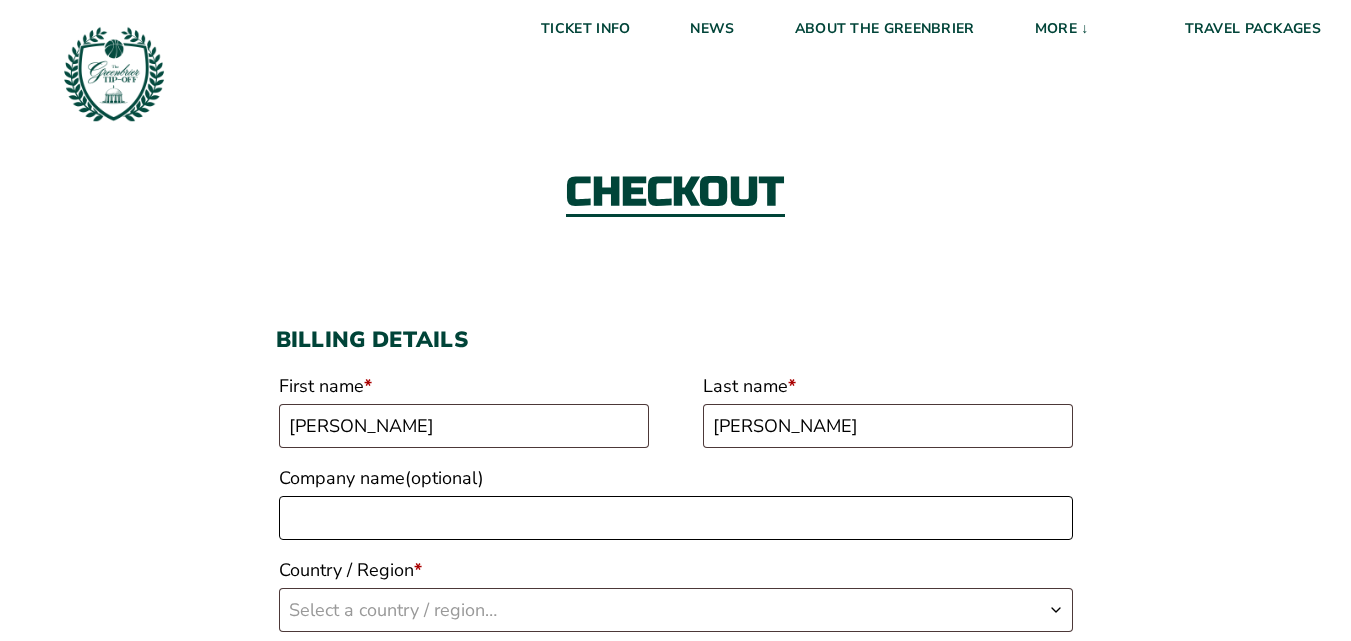 type on "crown orchard" 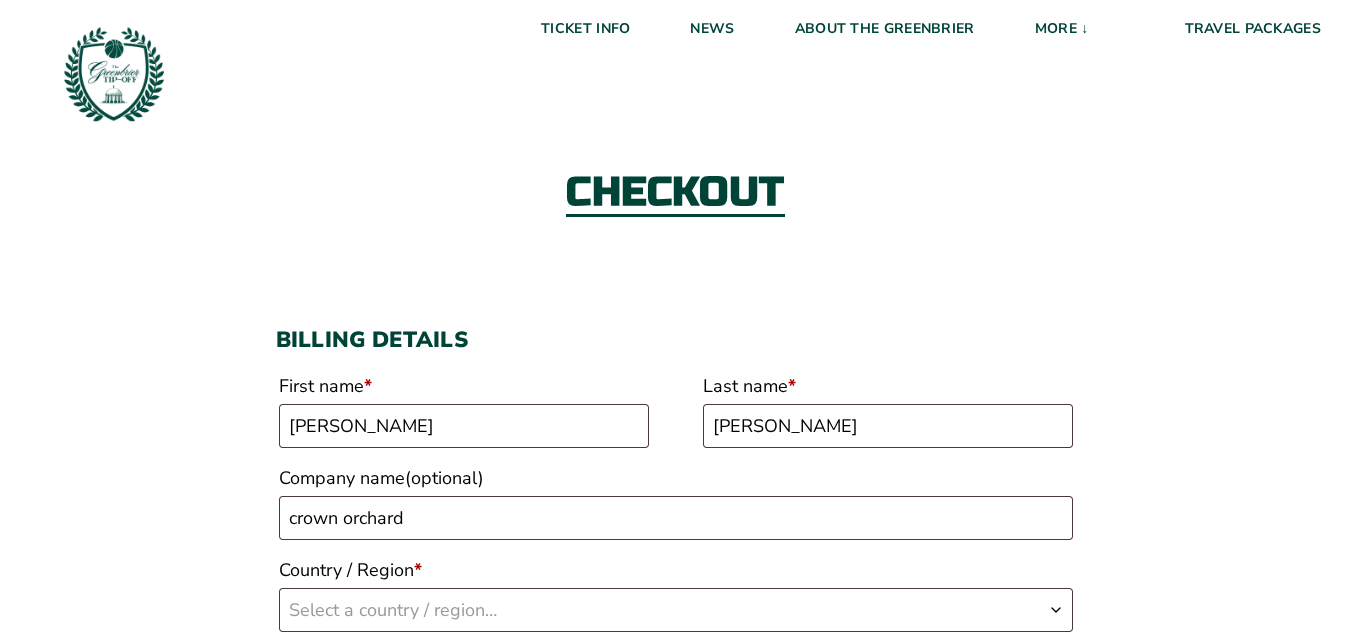 select on "US" 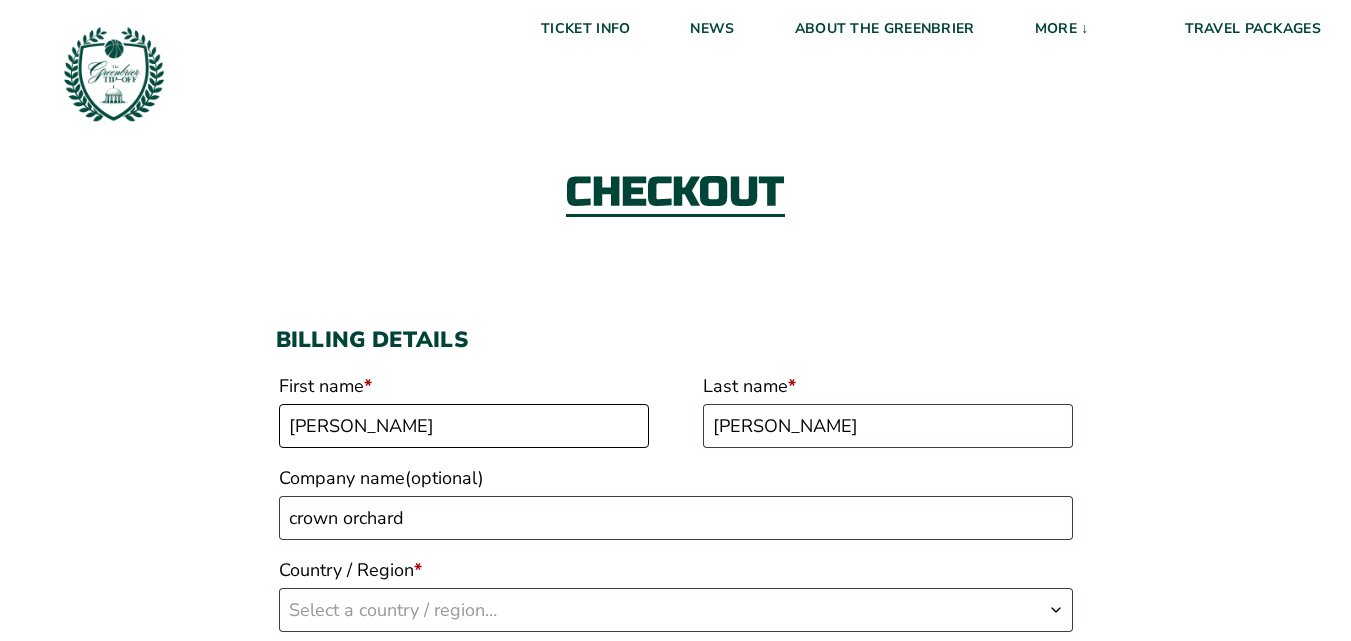 select on "US" 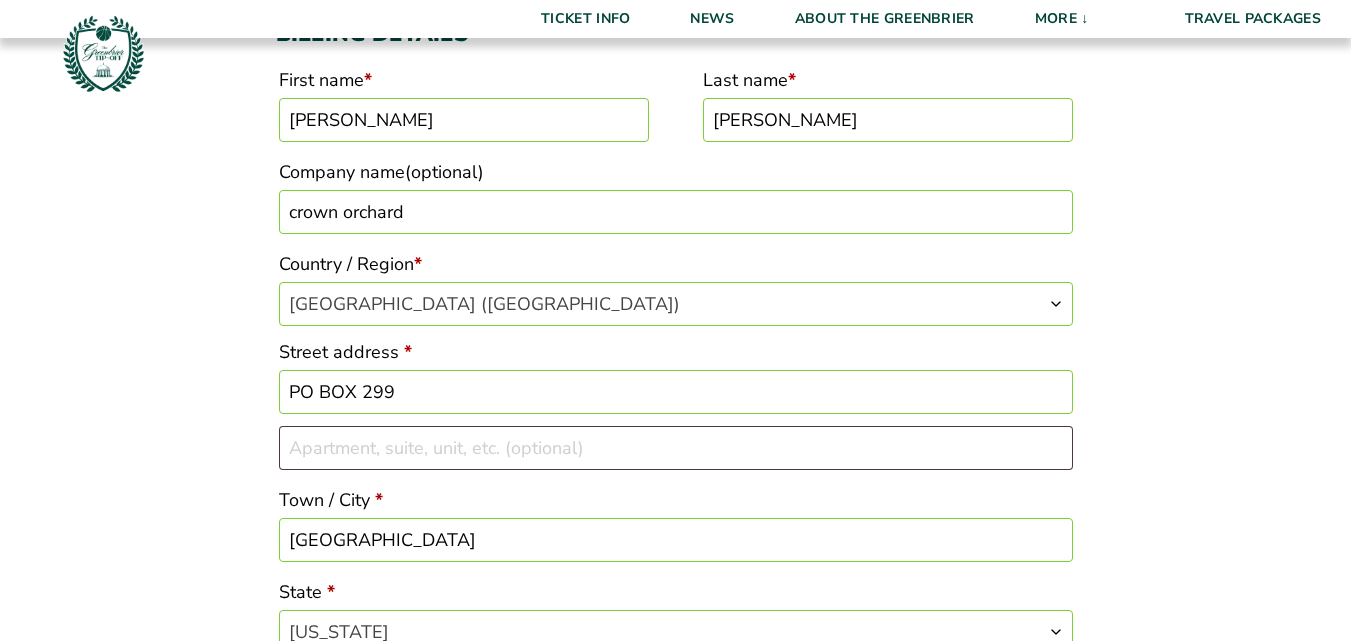 scroll, scrollTop: 318, scrollLeft: 0, axis: vertical 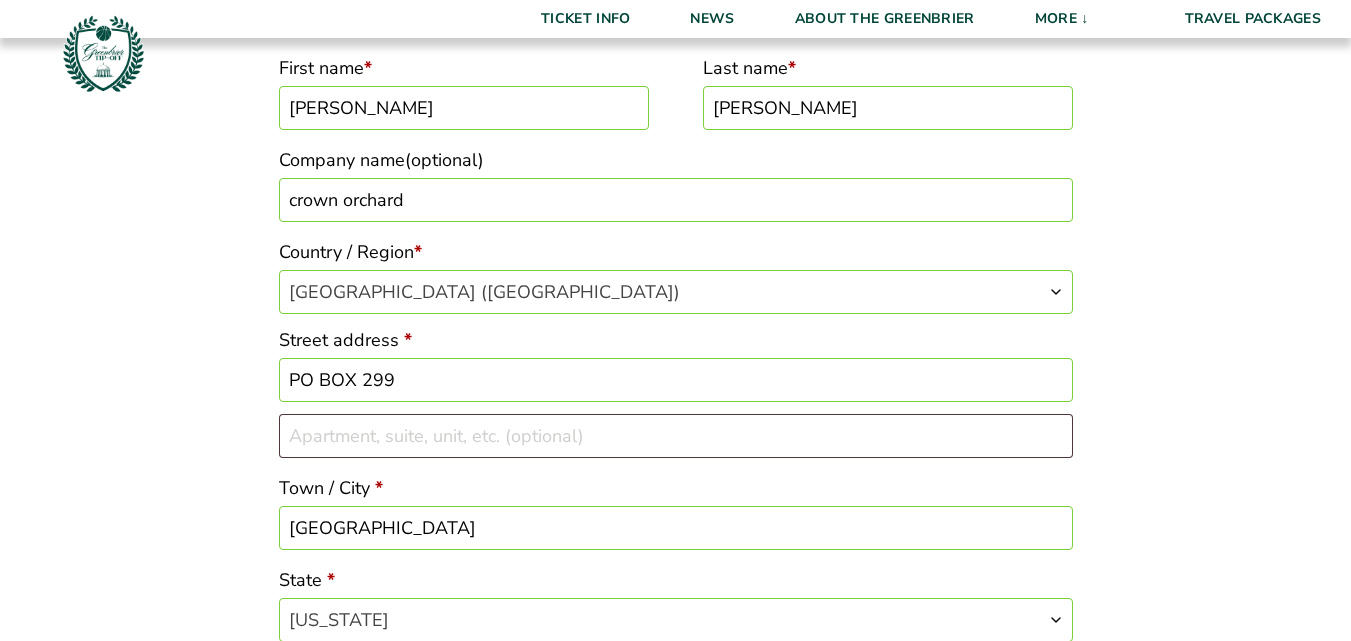 click on "PO BOX 299" at bounding box center (676, 380) 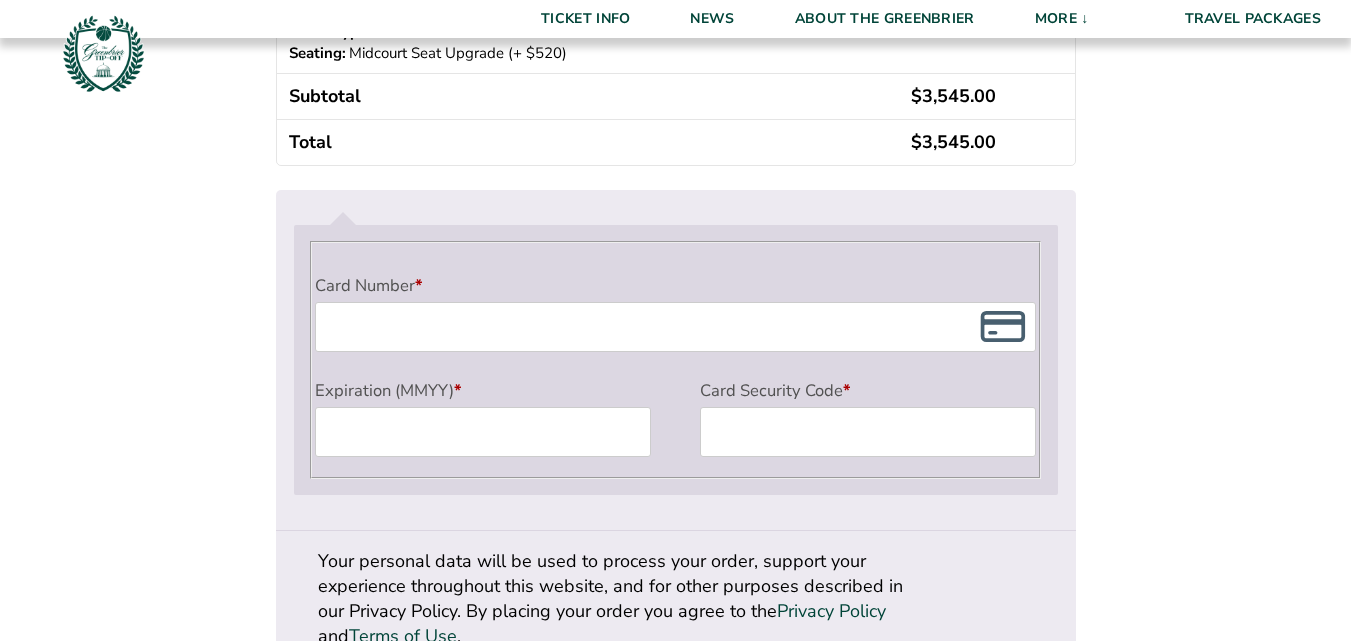scroll, scrollTop: 1718, scrollLeft: 0, axis: vertical 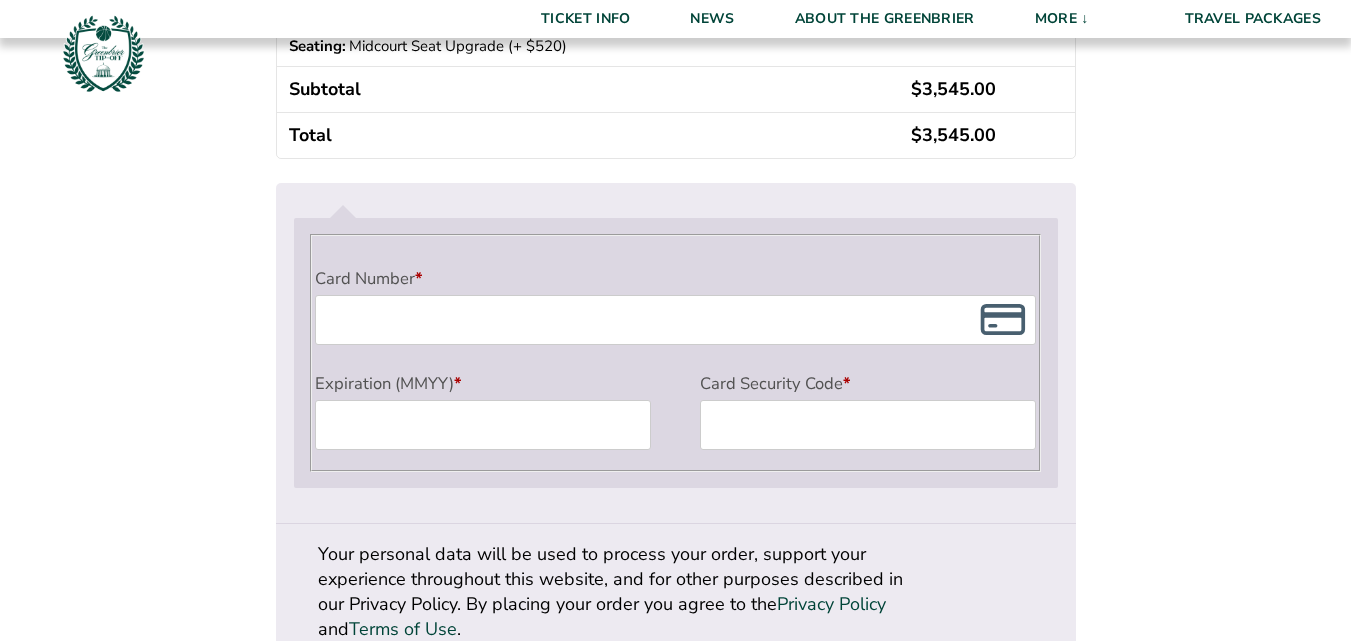 type on "PO BOX 275" 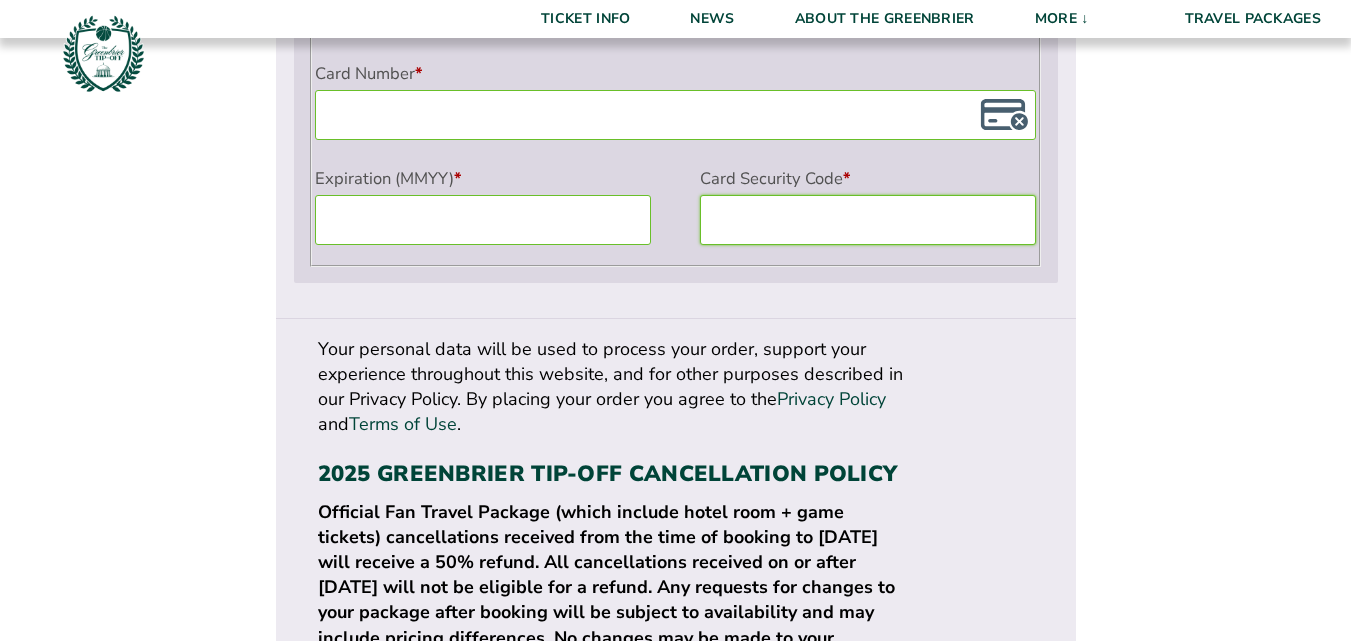 scroll, scrollTop: 1918, scrollLeft: 0, axis: vertical 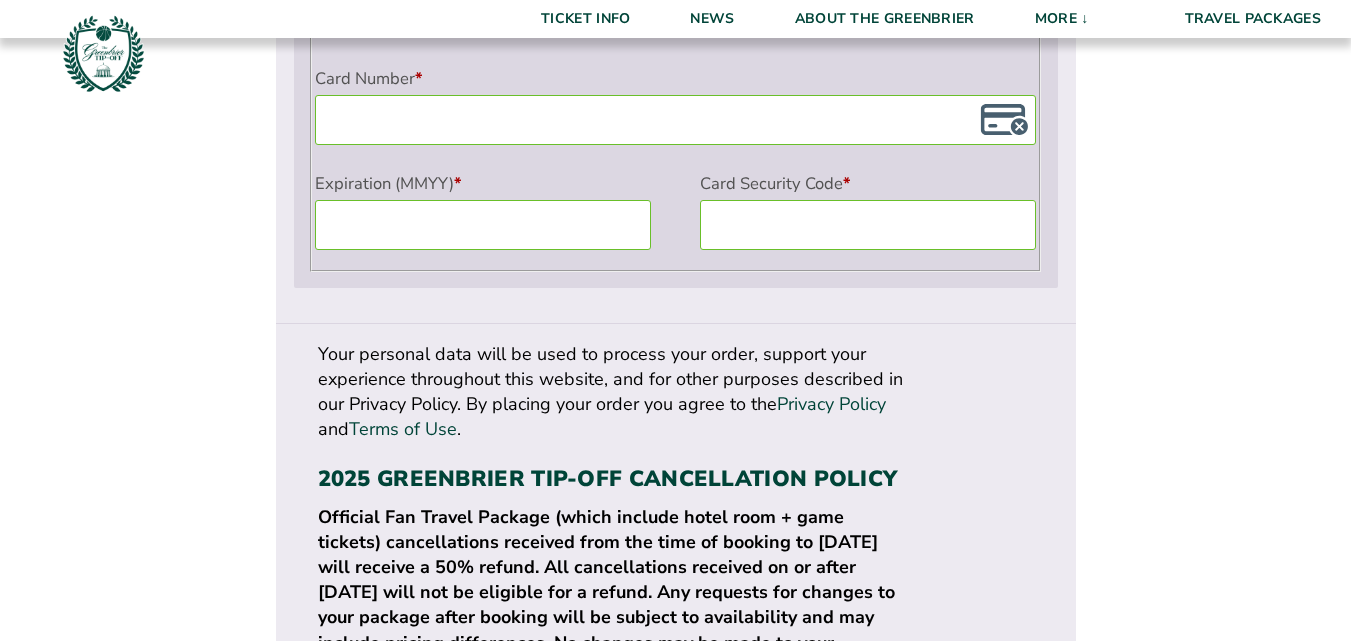 click on "Place order" at bounding box center [982, 774] 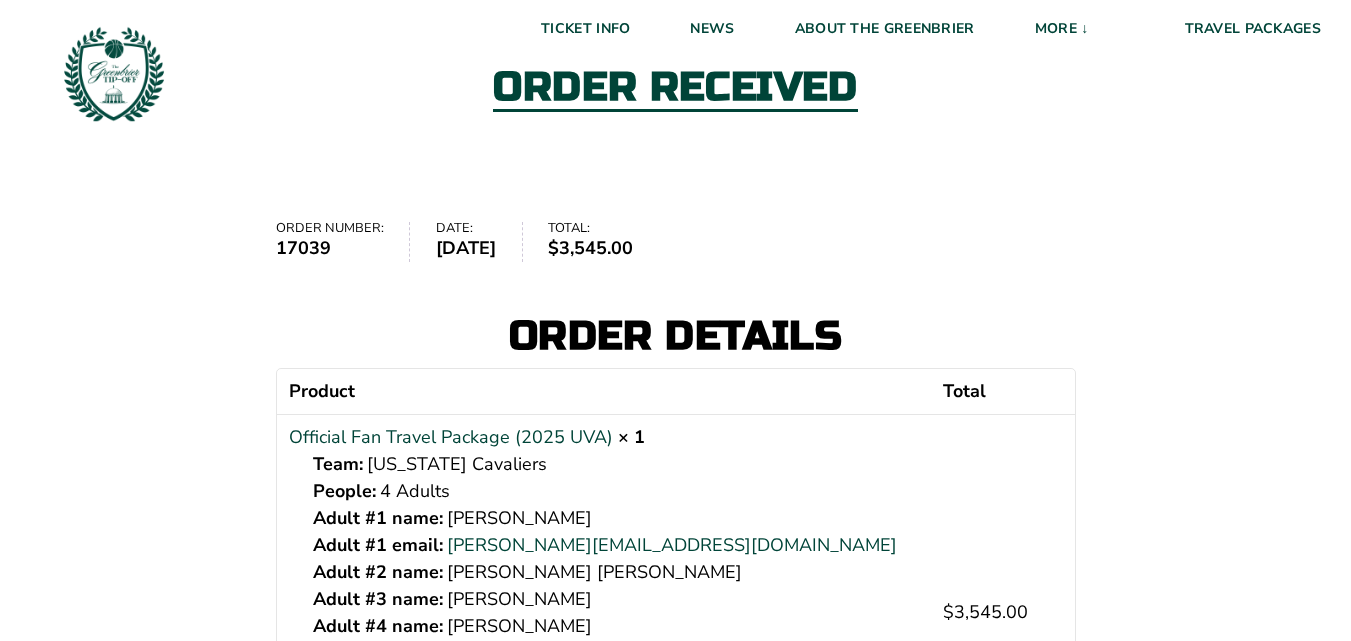 scroll, scrollTop: 0, scrollLeft: 0, axis: both 